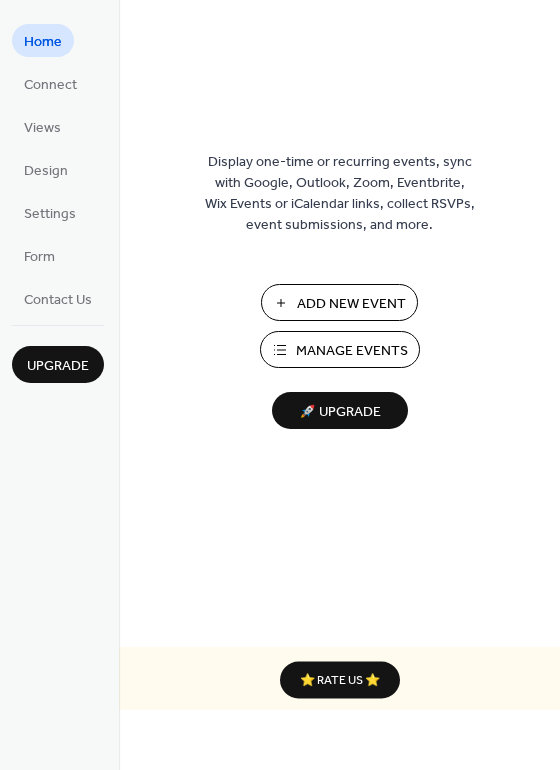 scroll, scrollTop: 0, scrollLeft: 0, axis: both 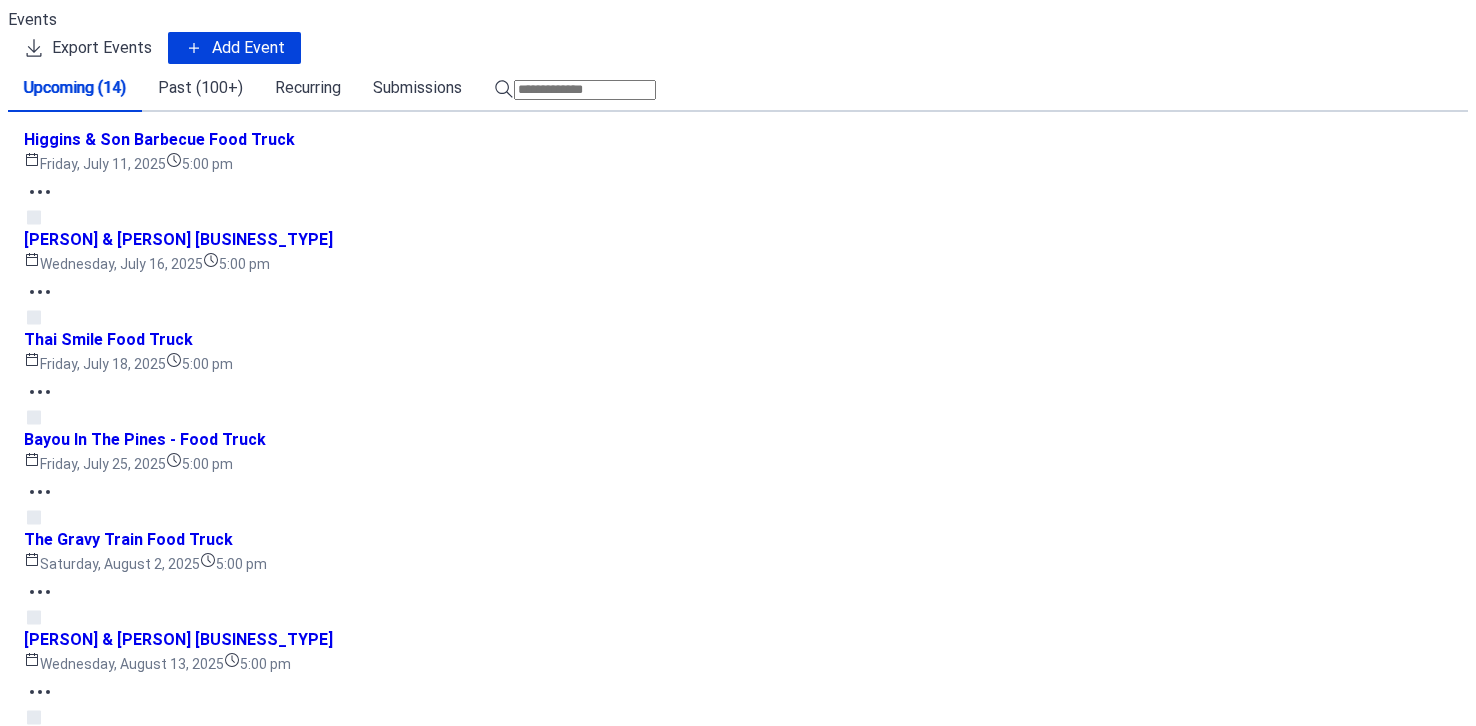 click 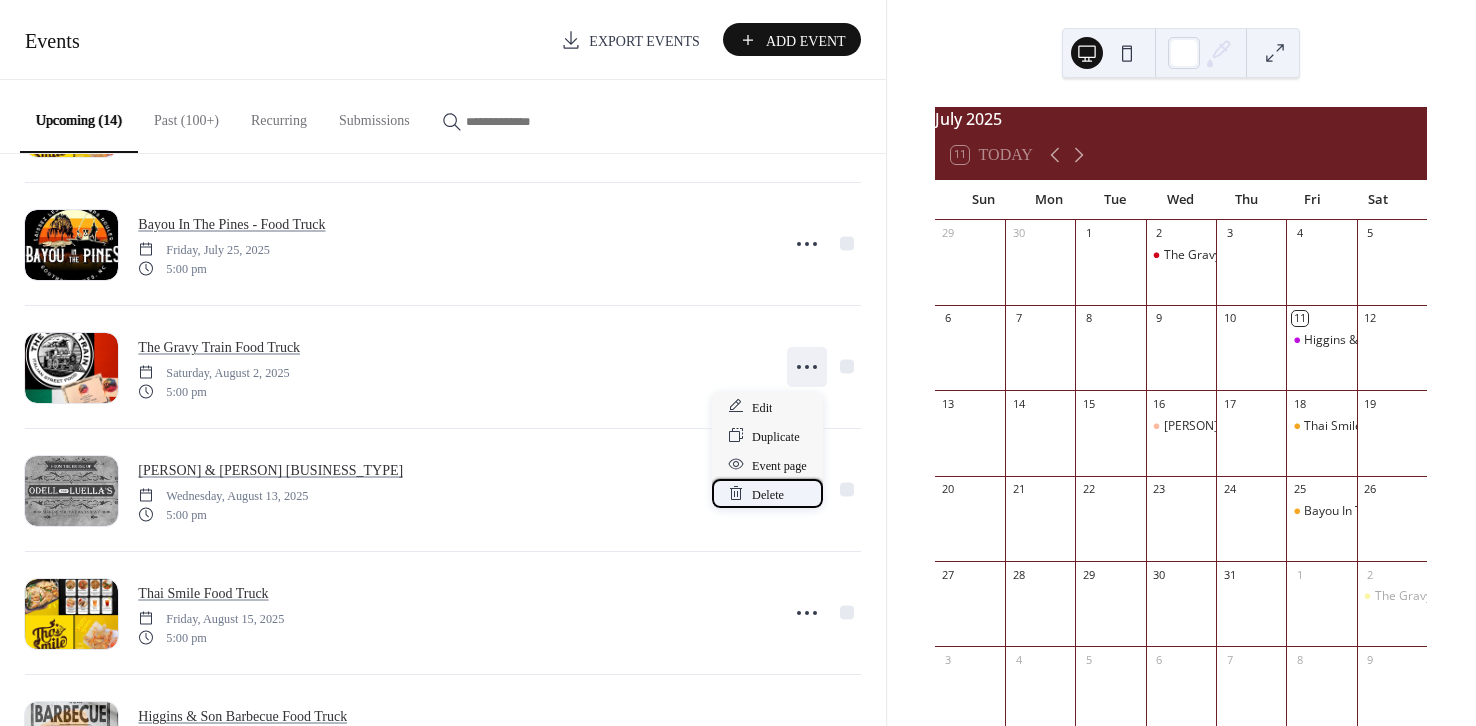 click on "Delete" at bounding box center [768, 494] 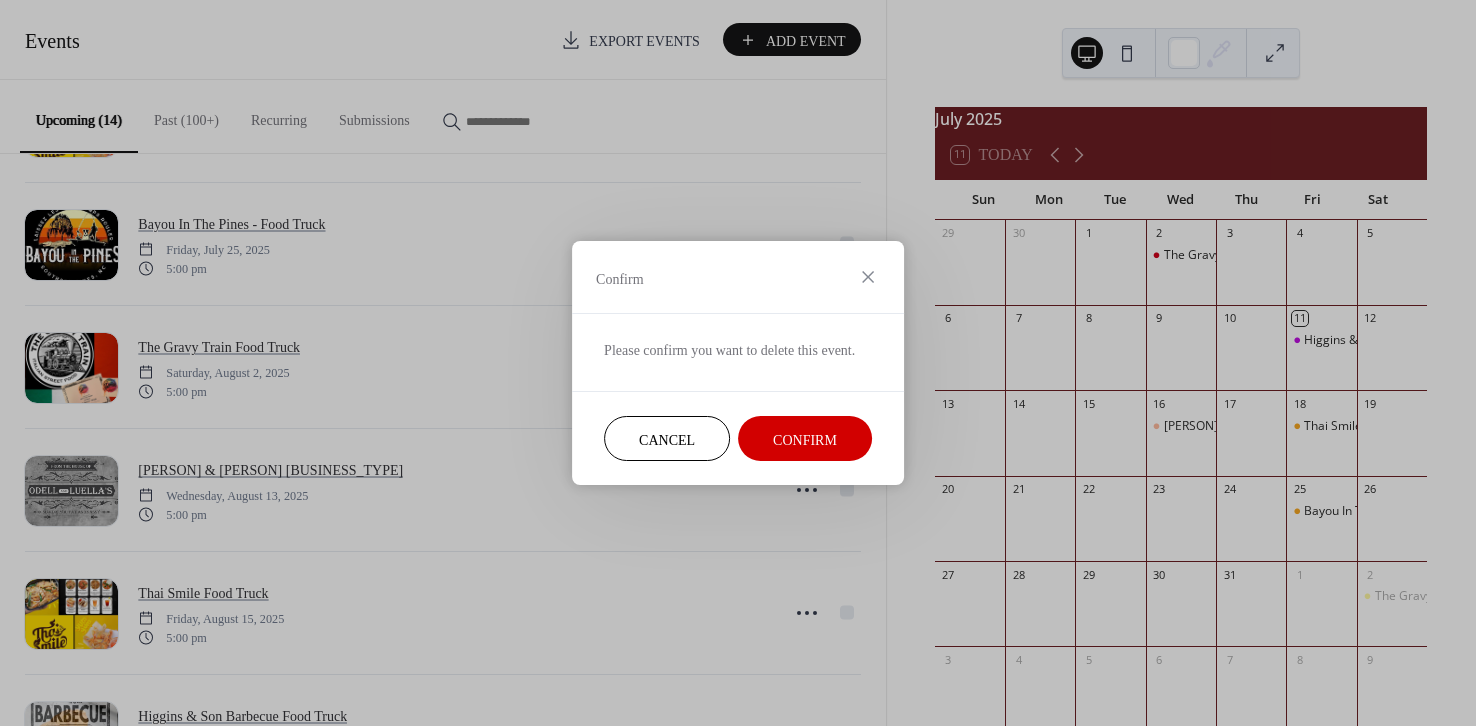 click on "Confirm" at bounding box center [805, 440] 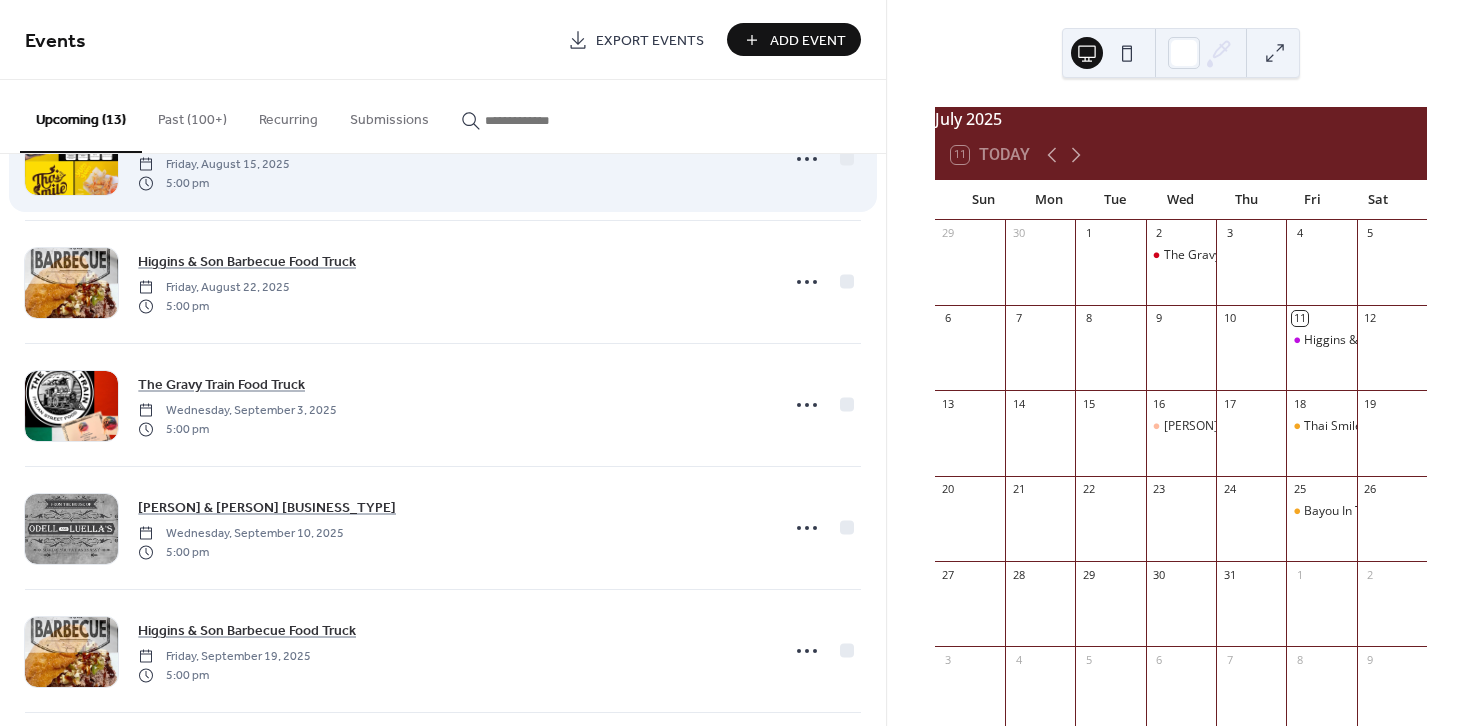 scroll, scrollTop: 795, scrollLeft: 0, axis: vertical 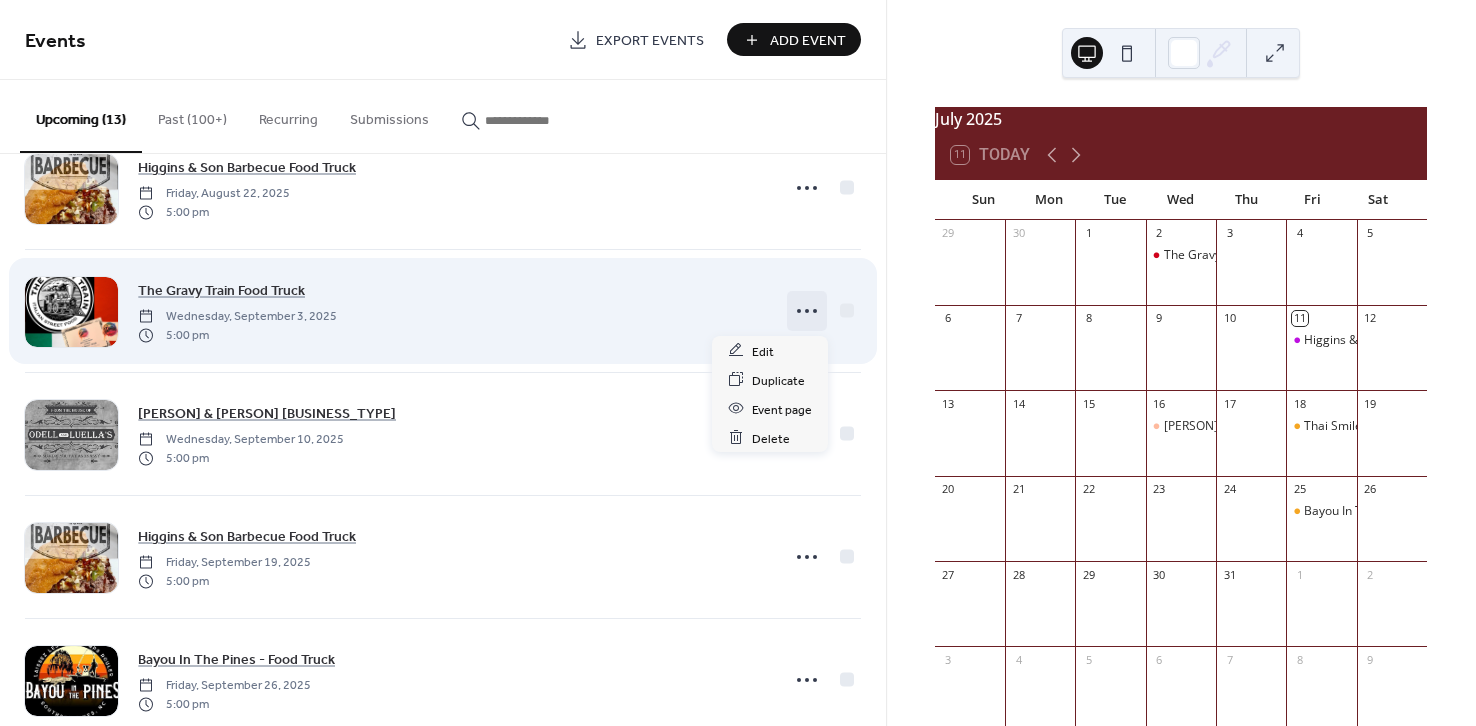 click 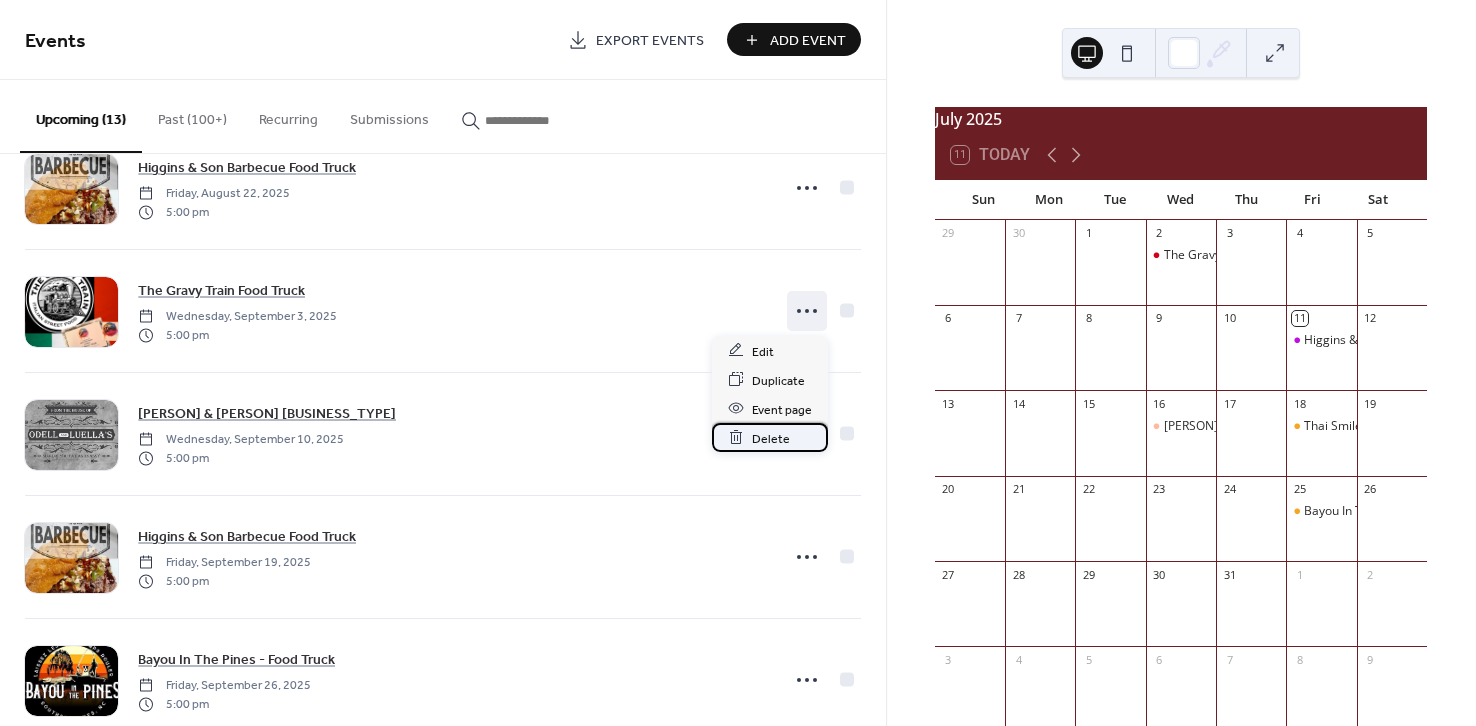 click on "Delete" at bounding box center [771, 438] 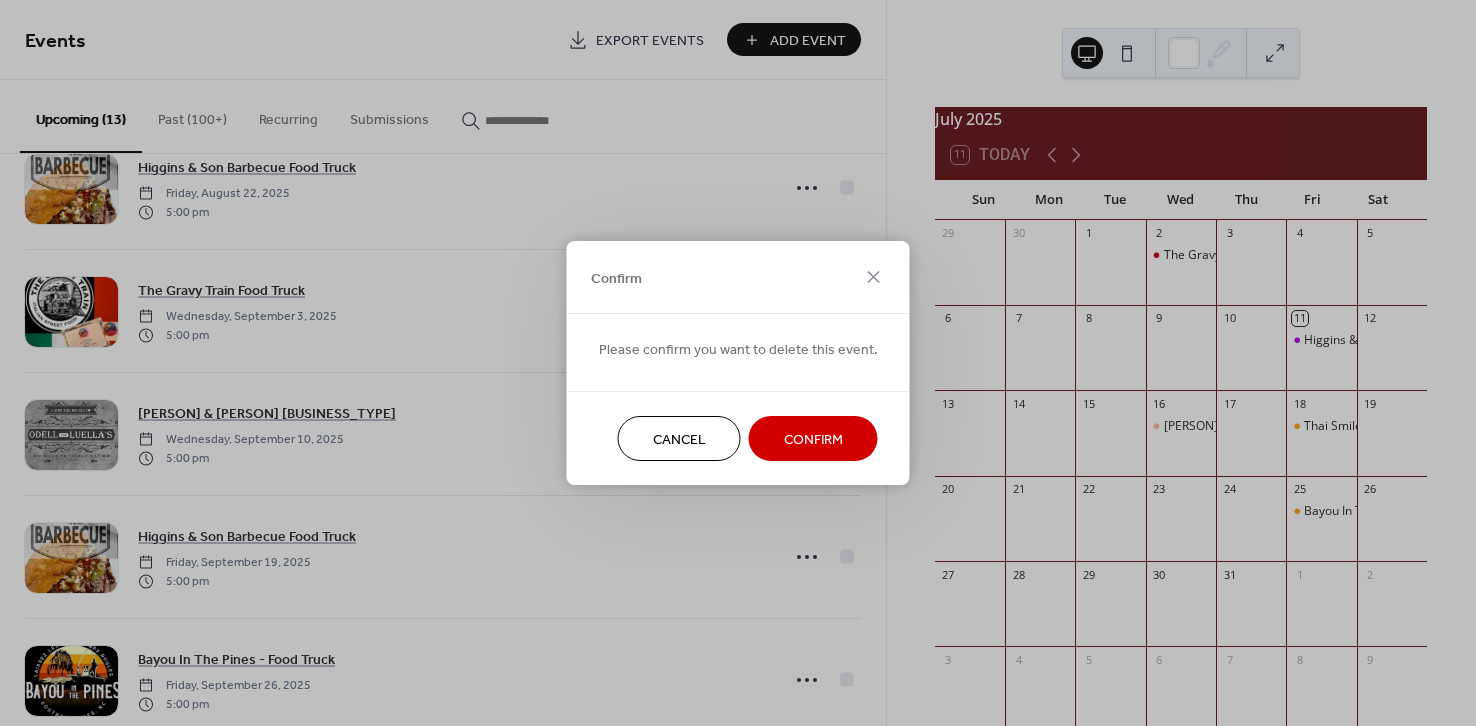 click on "Confirm" at bounding box center [813, 440] 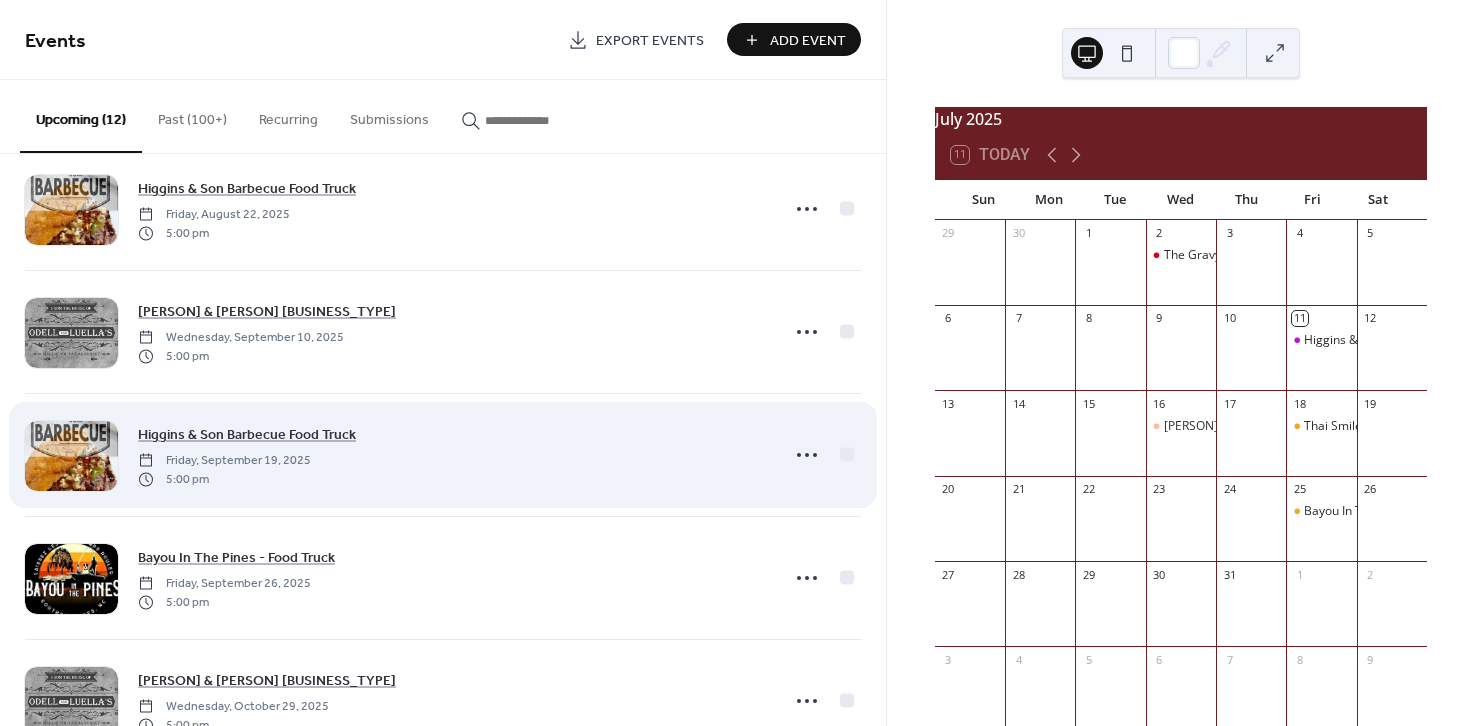 scroll, scrollTop: 771, scrollLeft: 0, axis: vertical 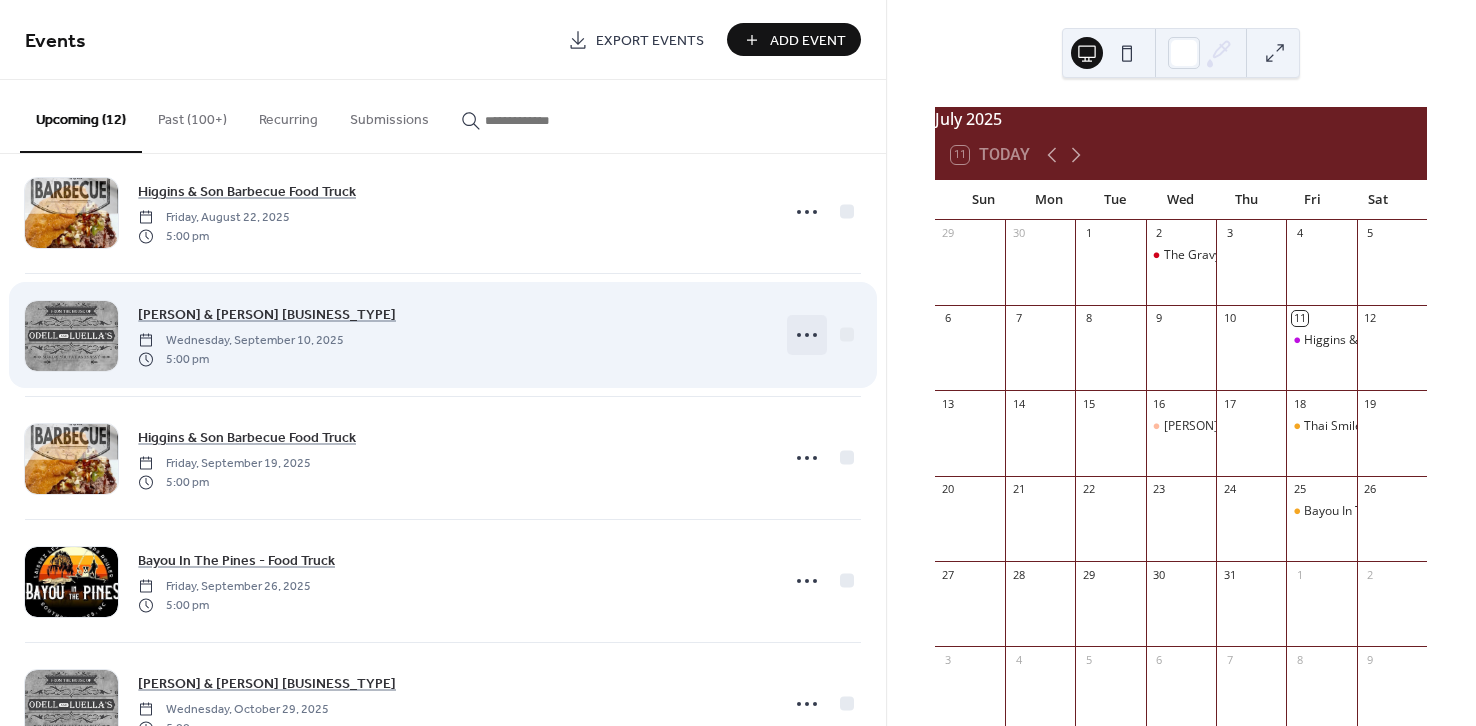 click 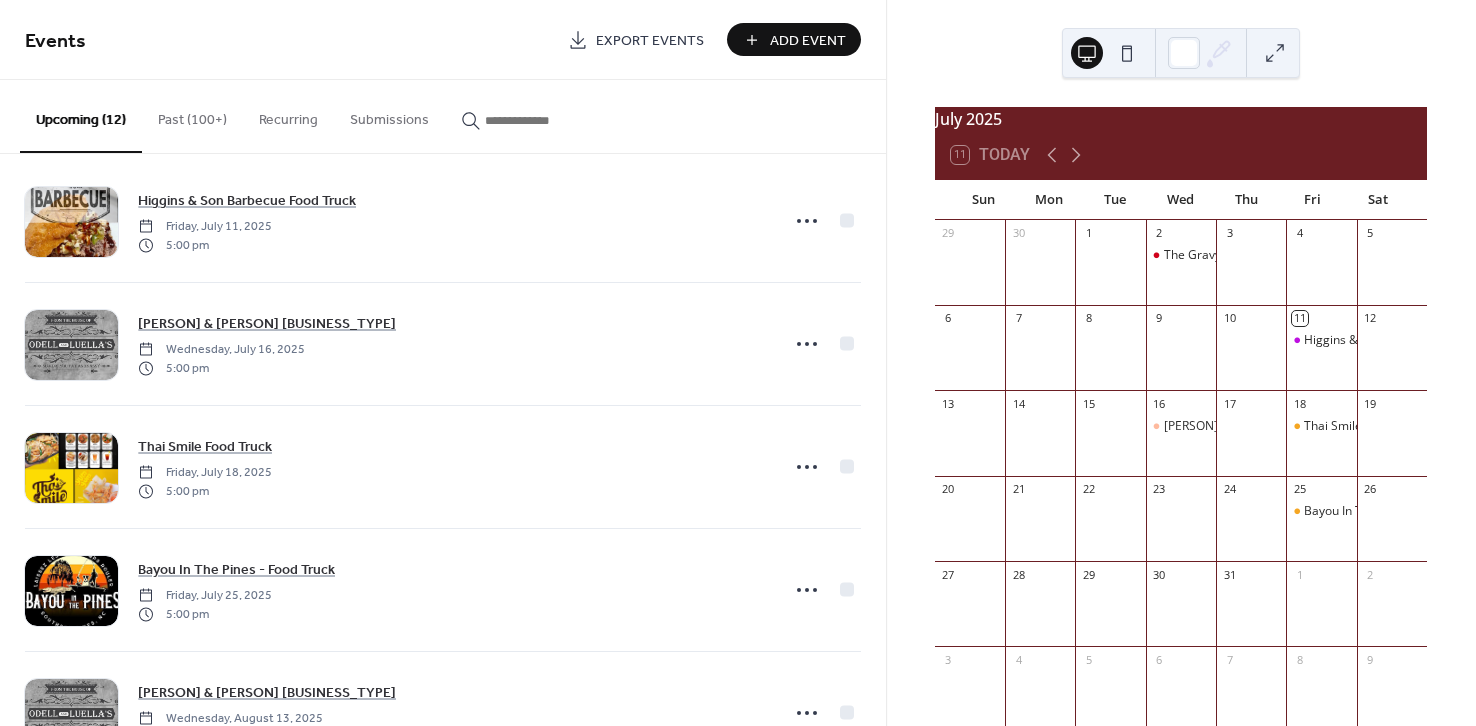 scroll, scrollTop: 0, scrollLeft: 0, axis: both 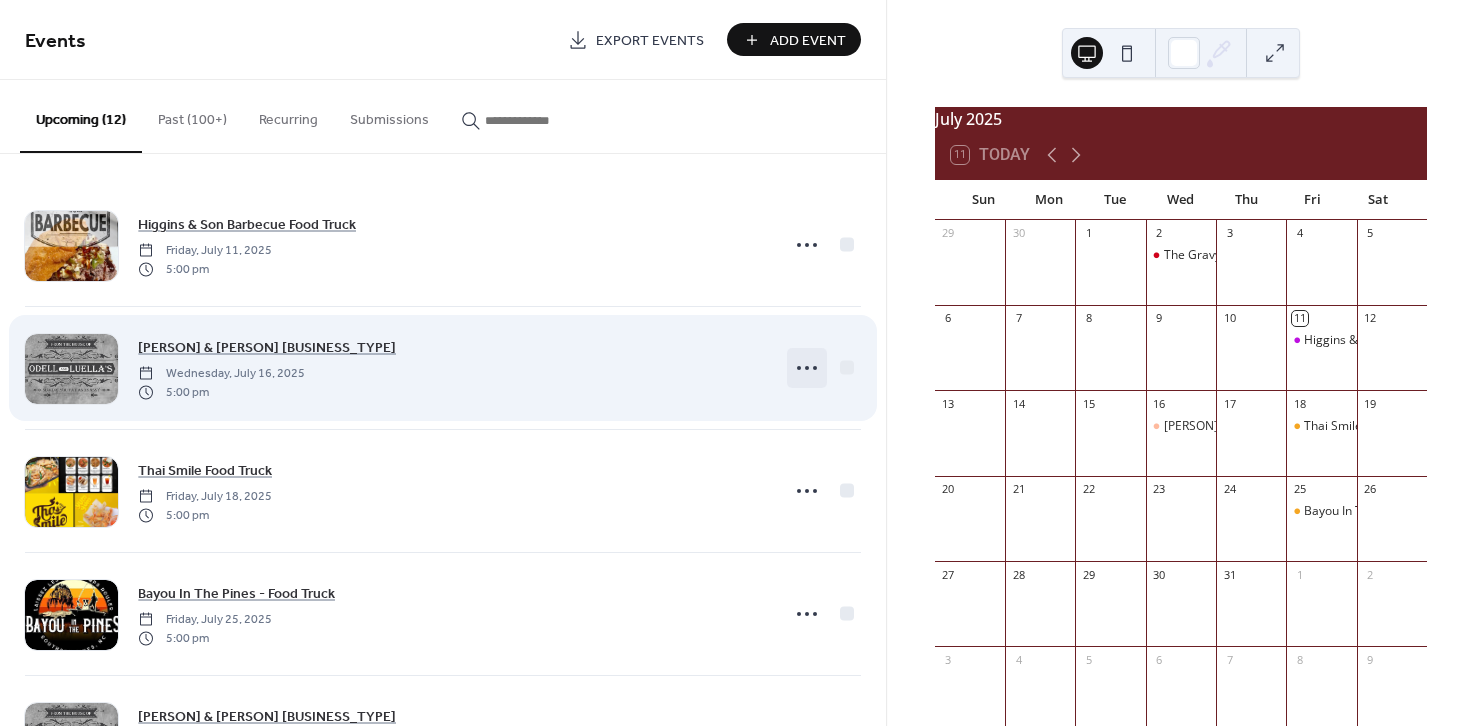 click 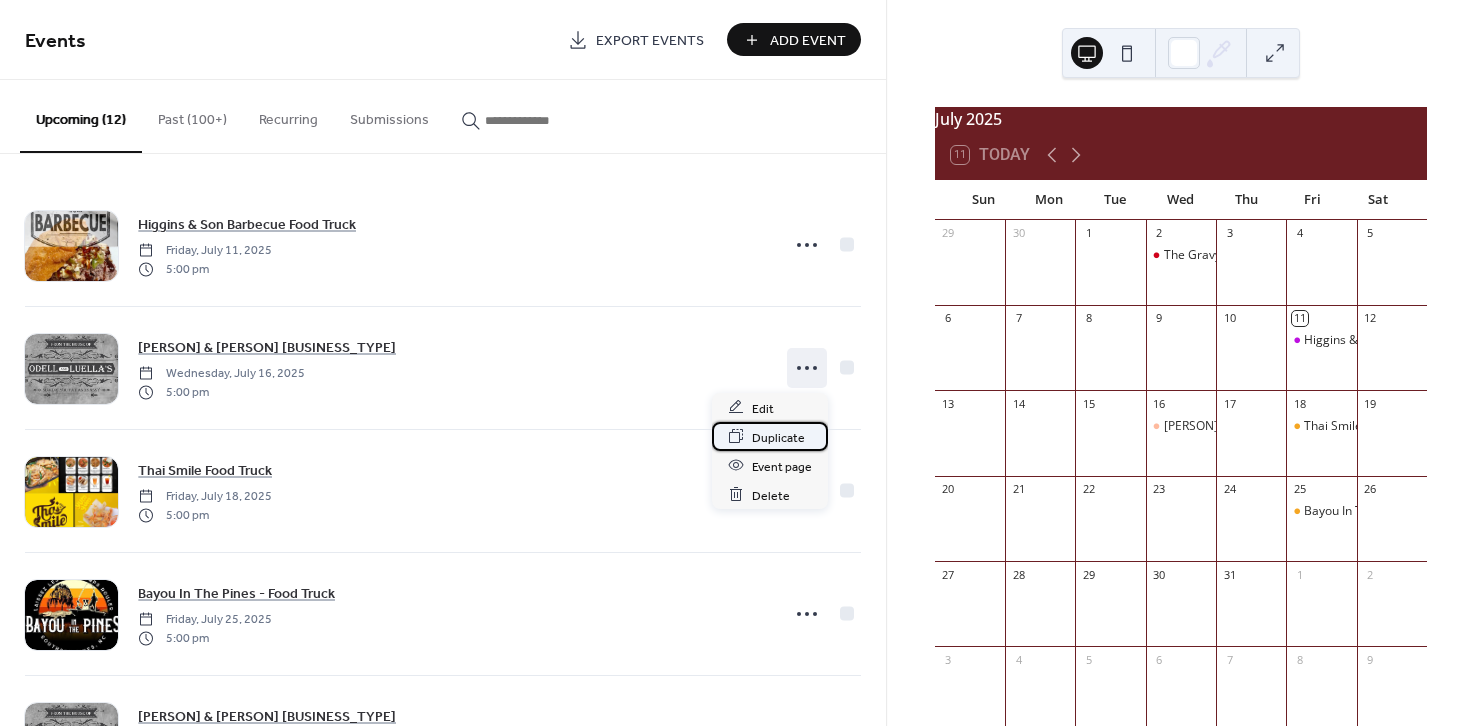 click on "Duplicate" at bounding box center [778, 437] 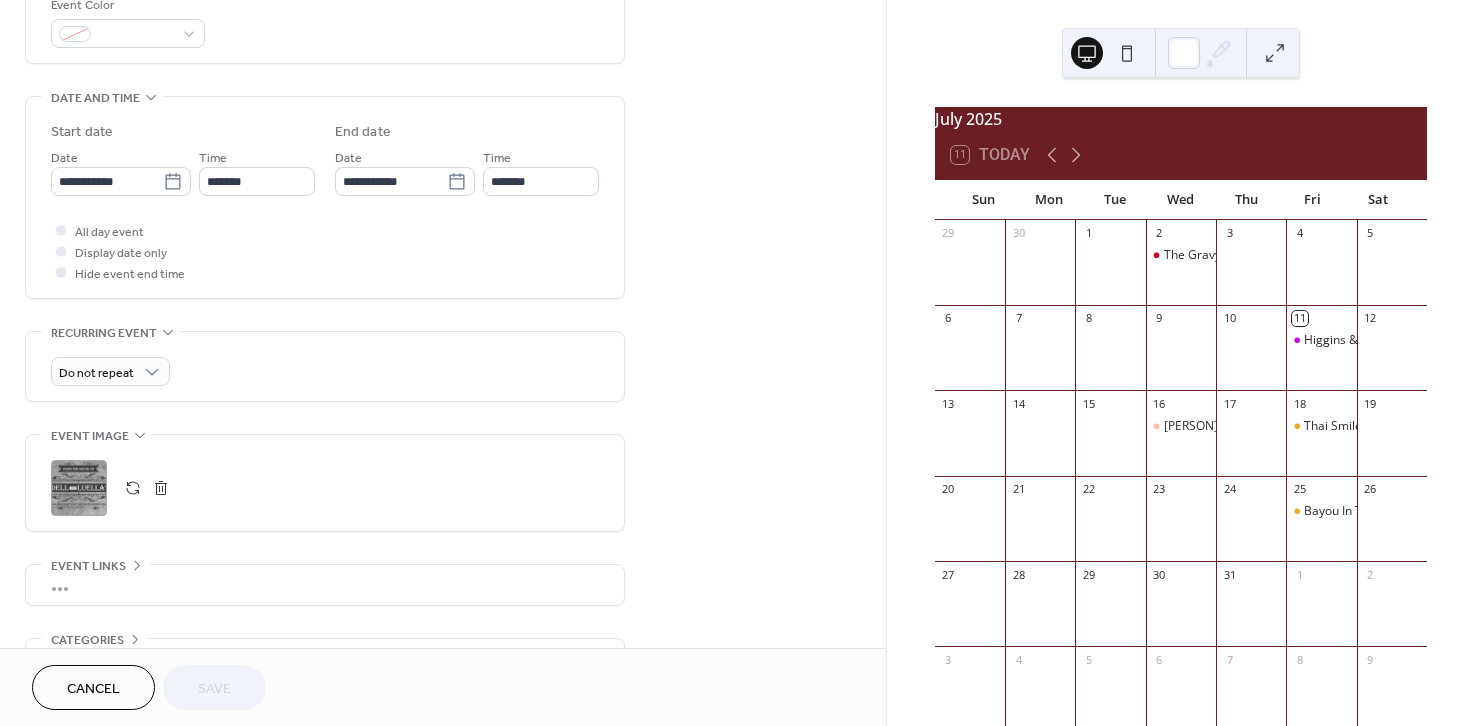 scroll, scrollTop: 543, scrollLeft: 0, axis: vertical 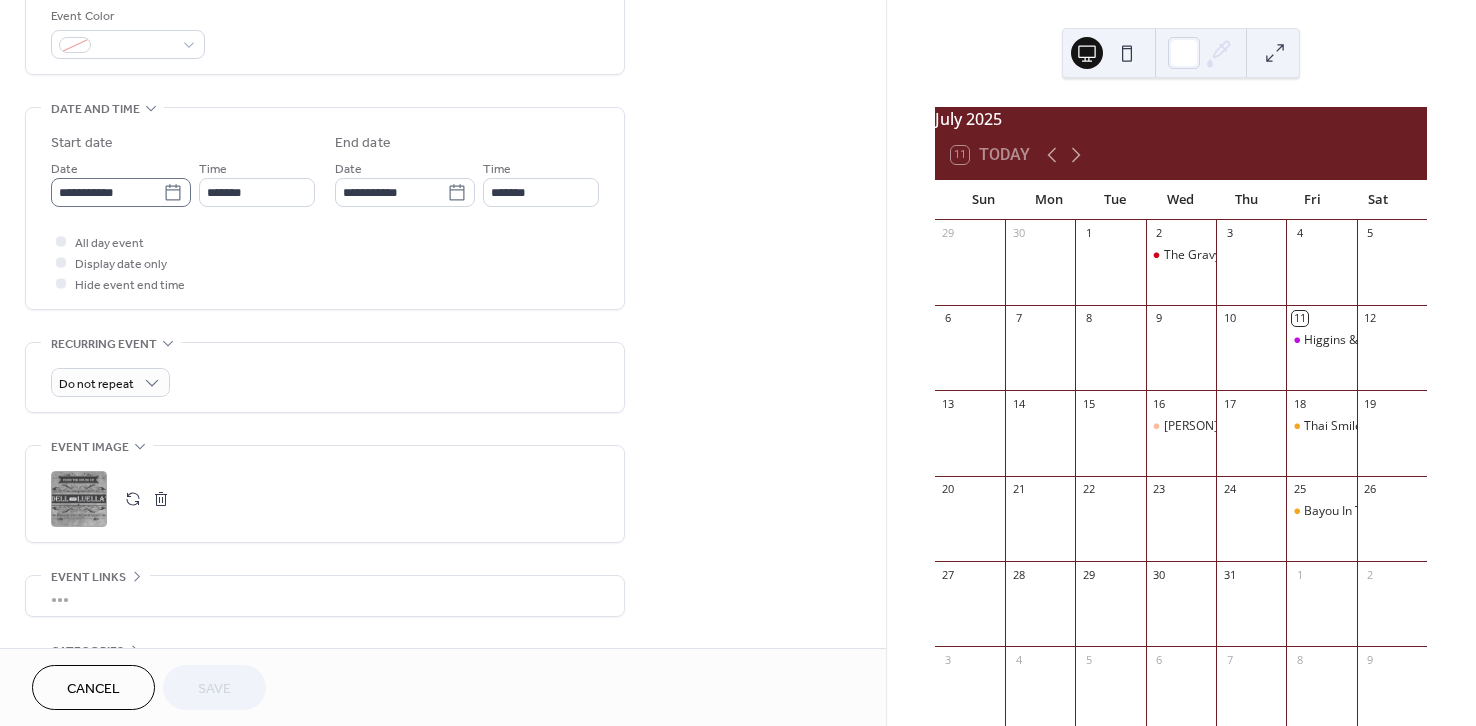 click 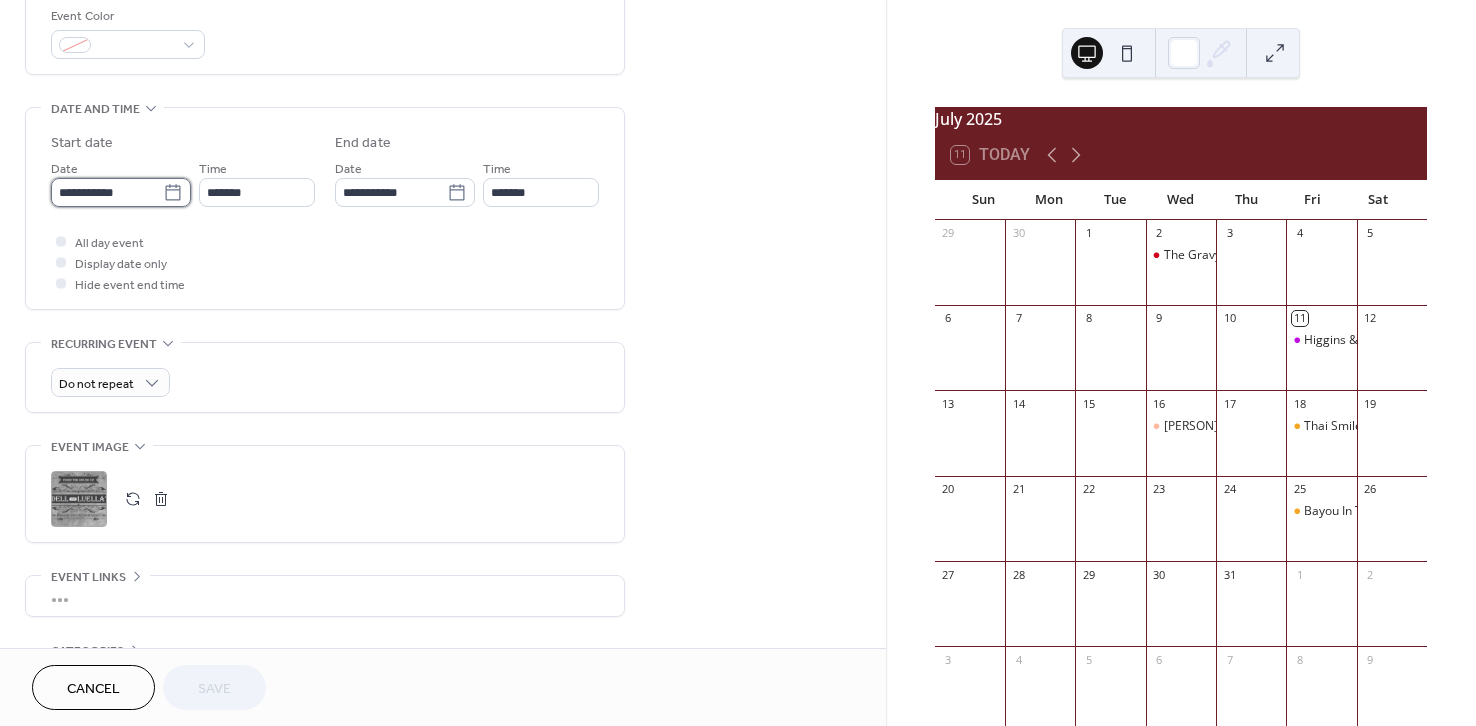 click on "**********" at bounding box center [107, 192] 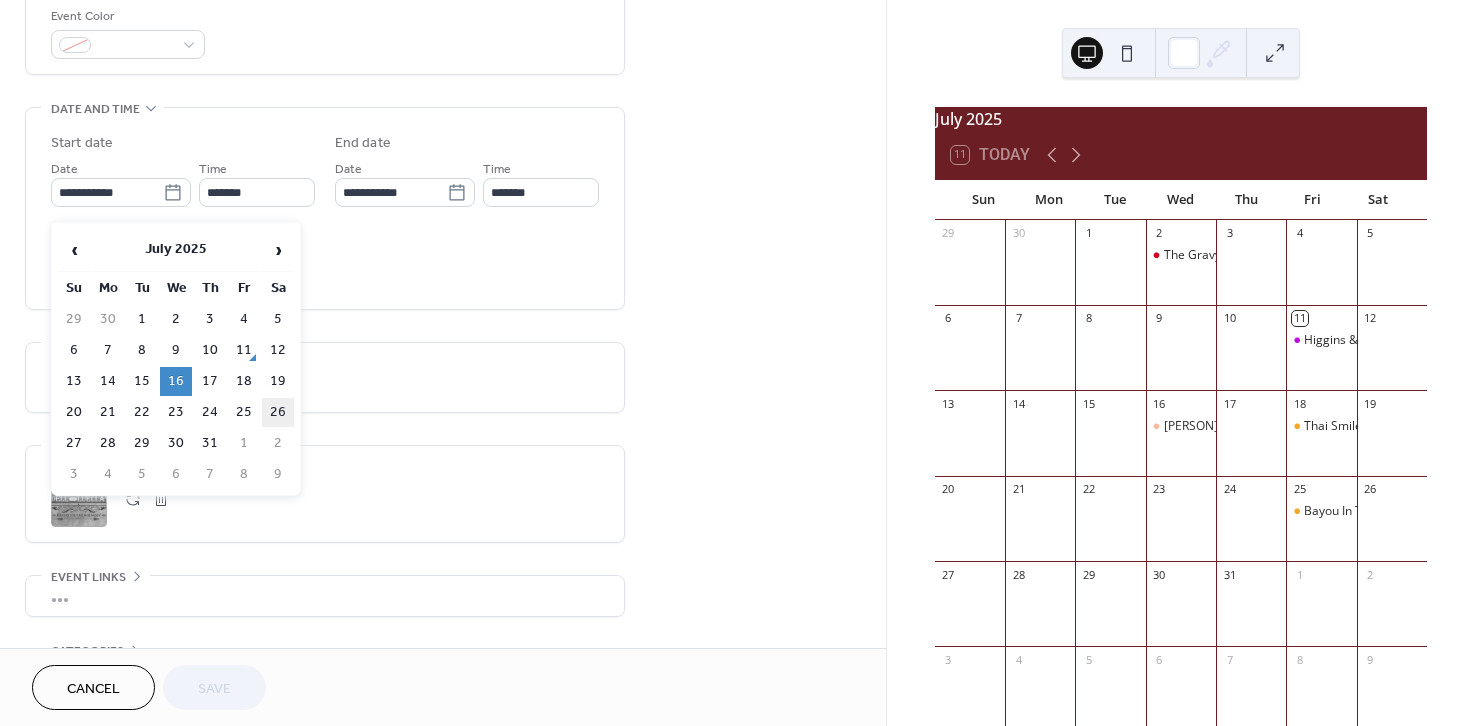 click on "26" at bounding box center [278, 412] 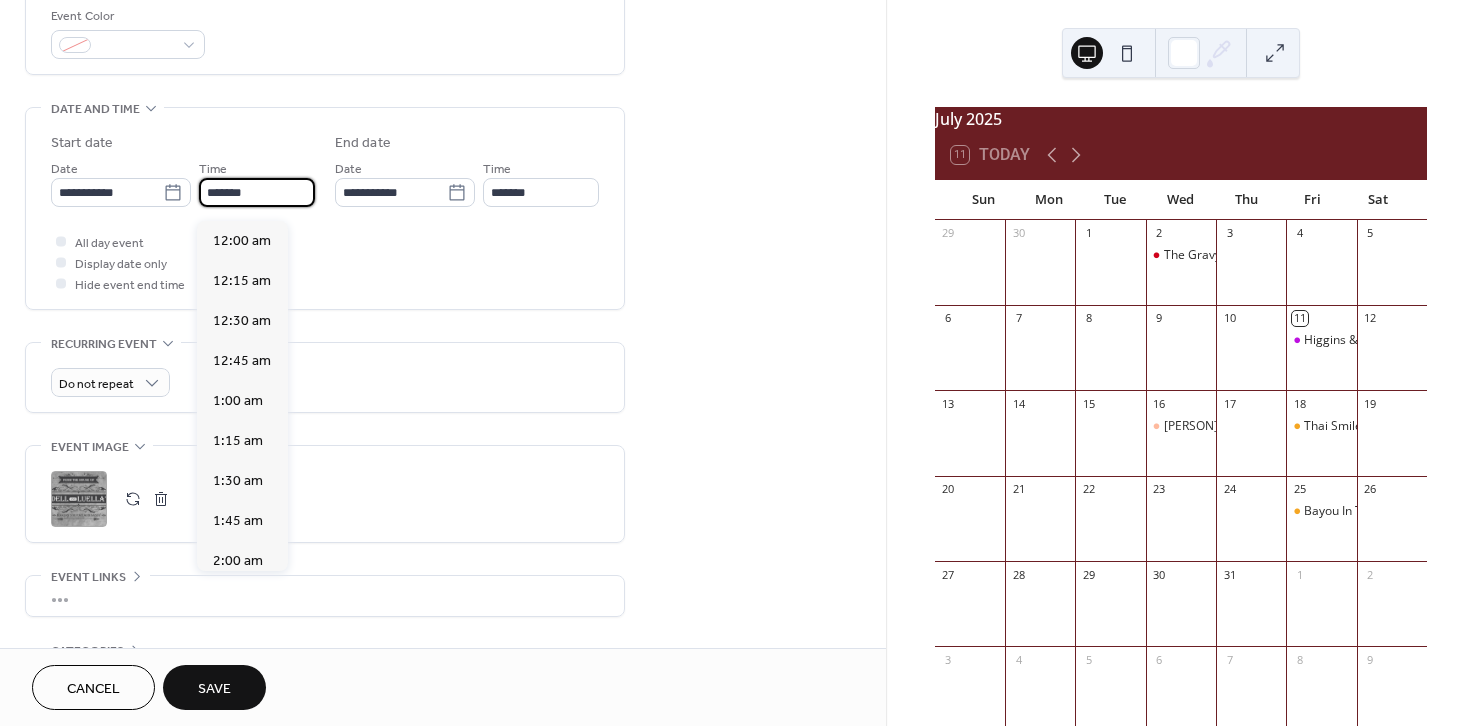 click on "*******" at bounding box center (257, 192) 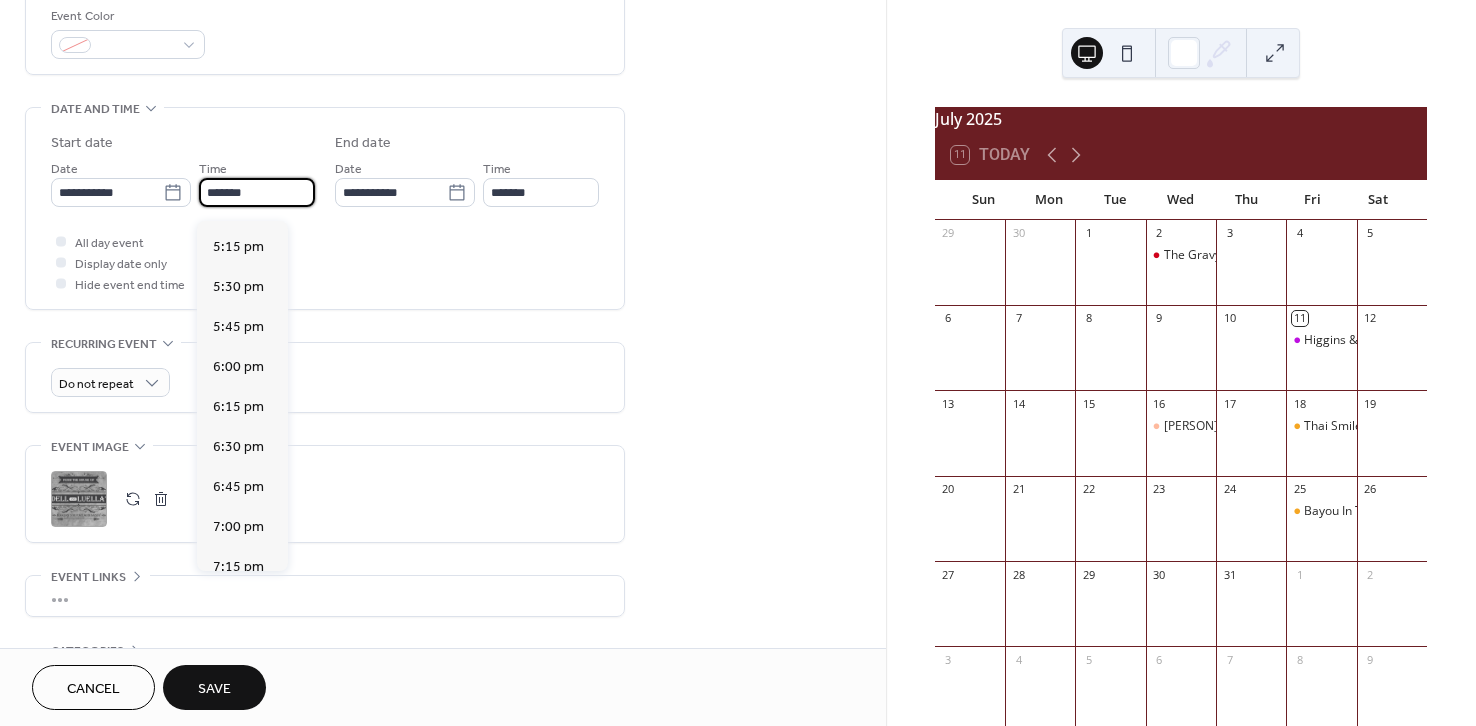 scroll, scrollTop: 2268, scrollLeft: 0, axis: vertical 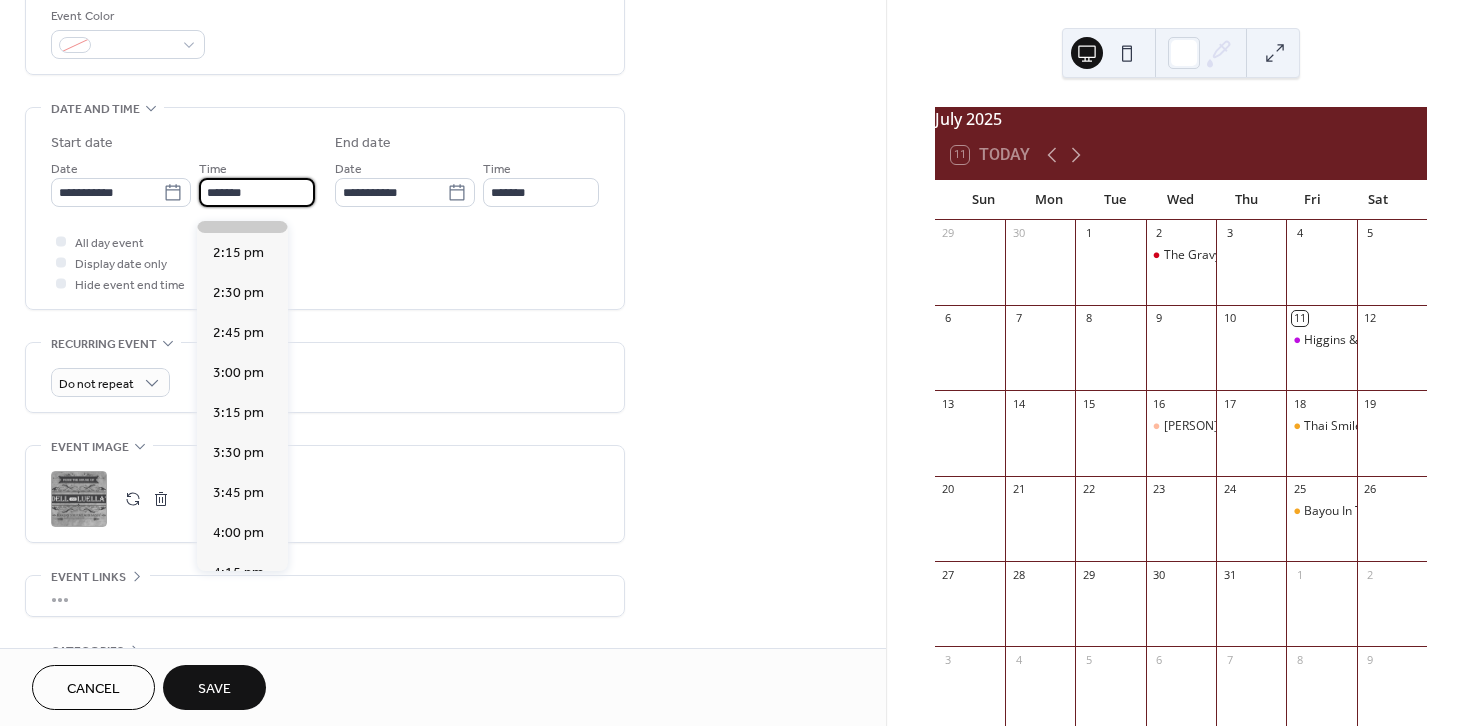 type on "*******" 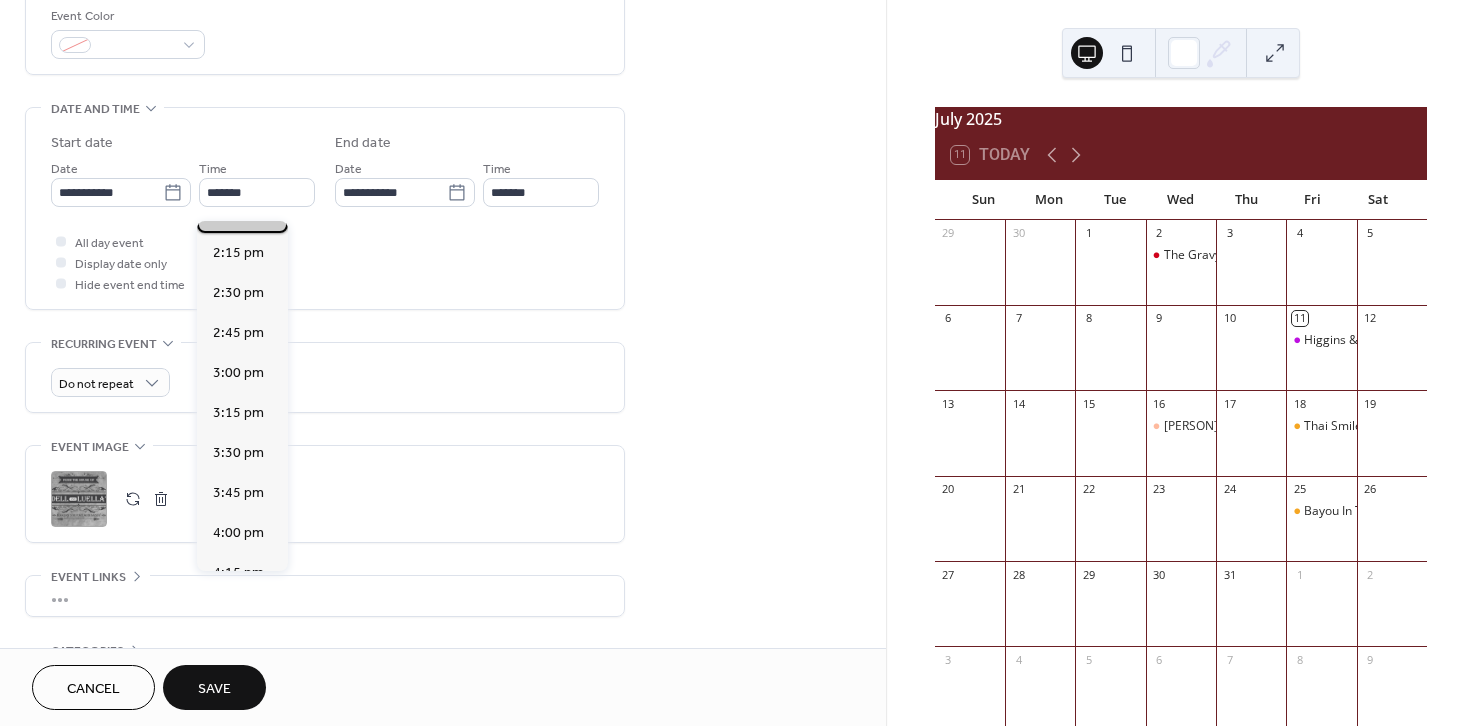 click on "2:00 pm" at bounding box center [242, 213] 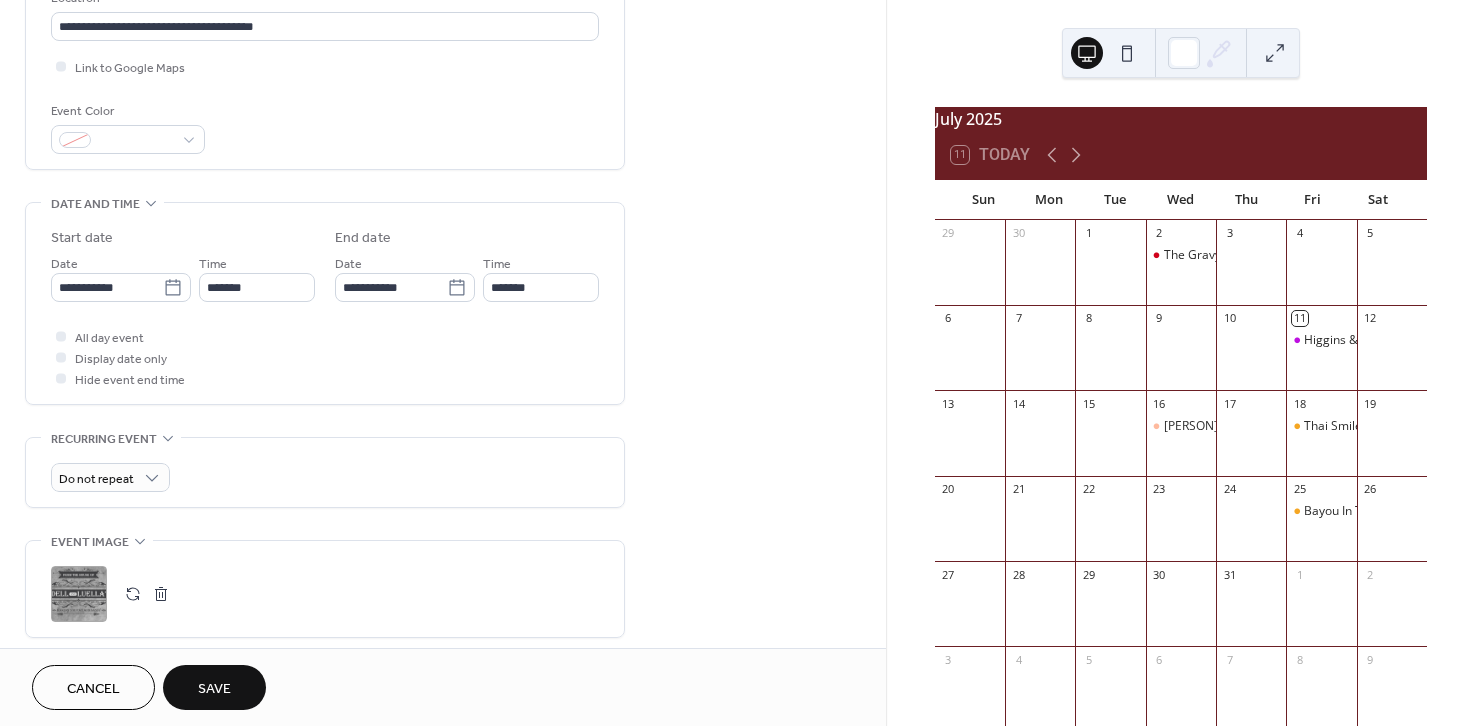 scroll, scrollTop: 464, scrollLeft: 0, axis: vertical 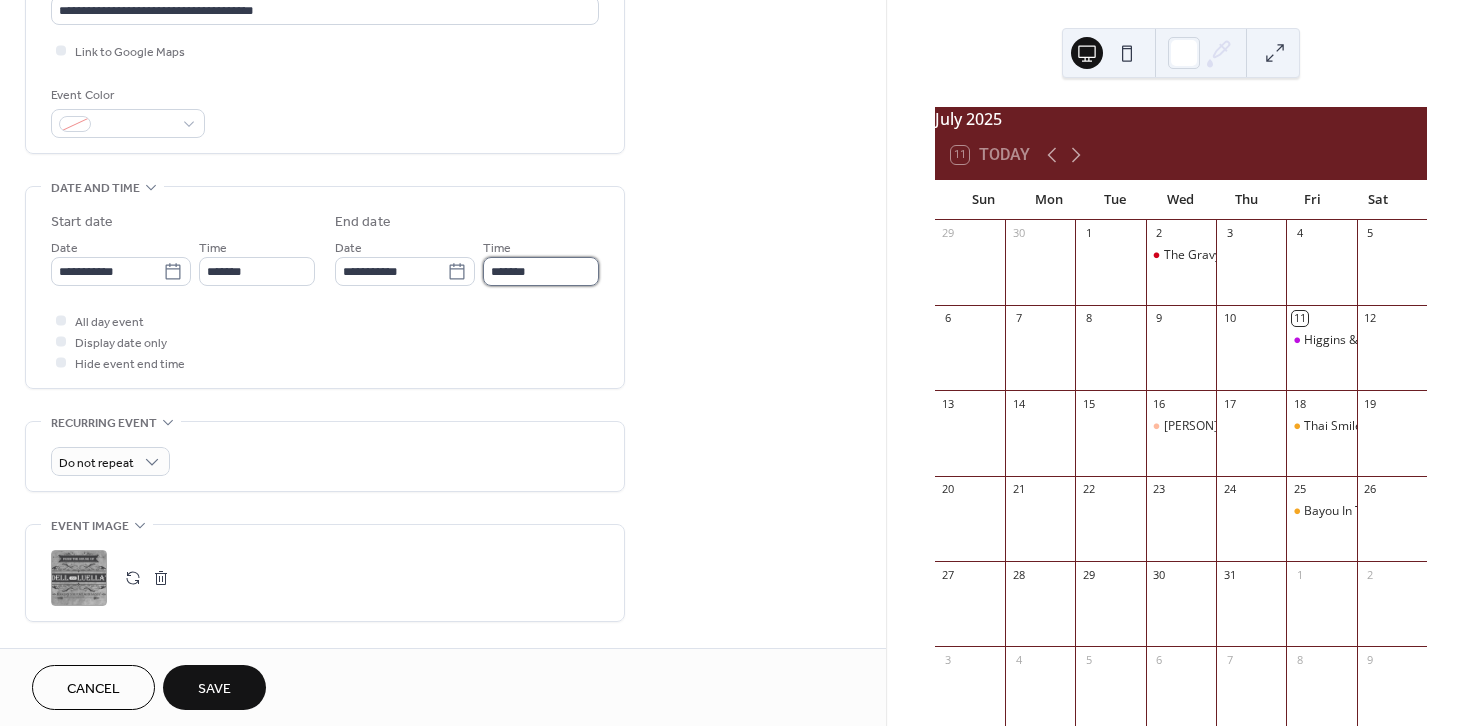 click on "*******" at bounding box center (541, 271) 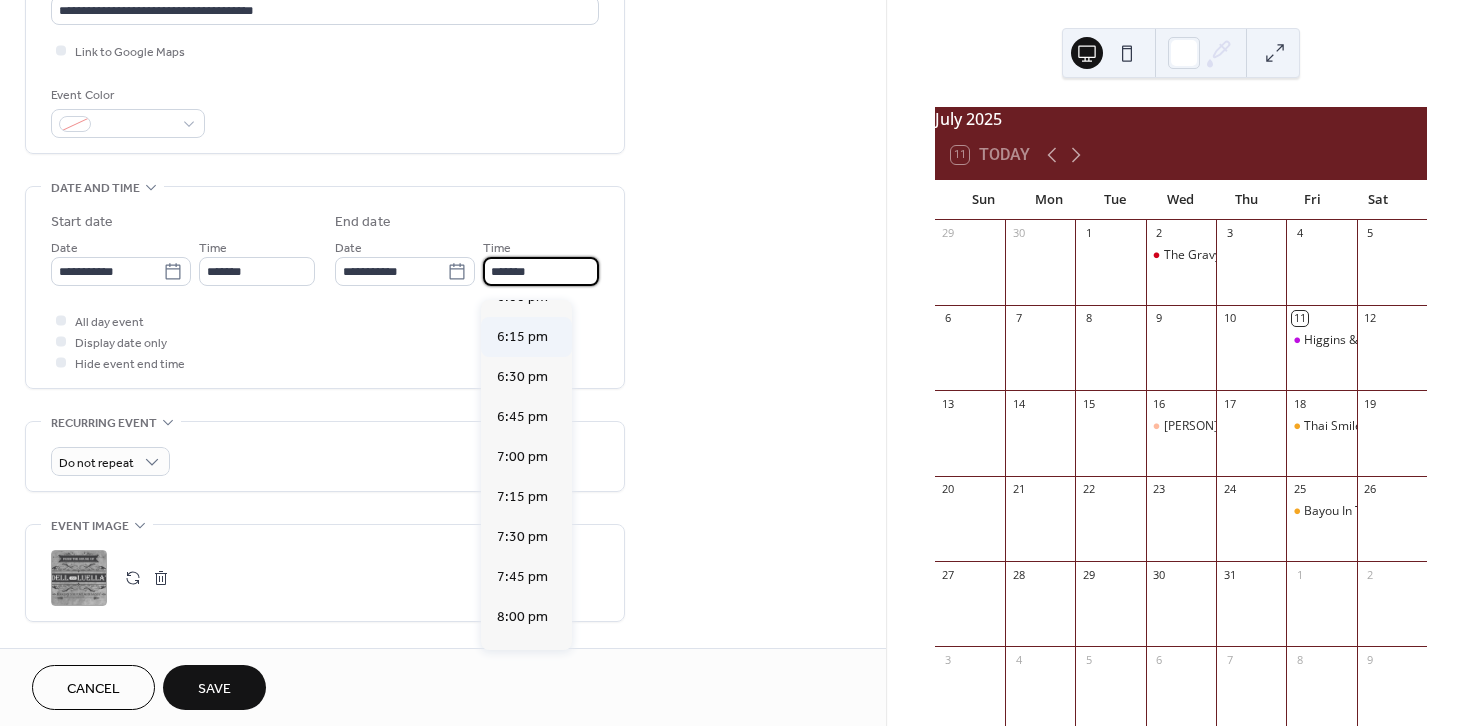 scroll, scrollTop: 684, scrollLeft: 0, axis: vertical 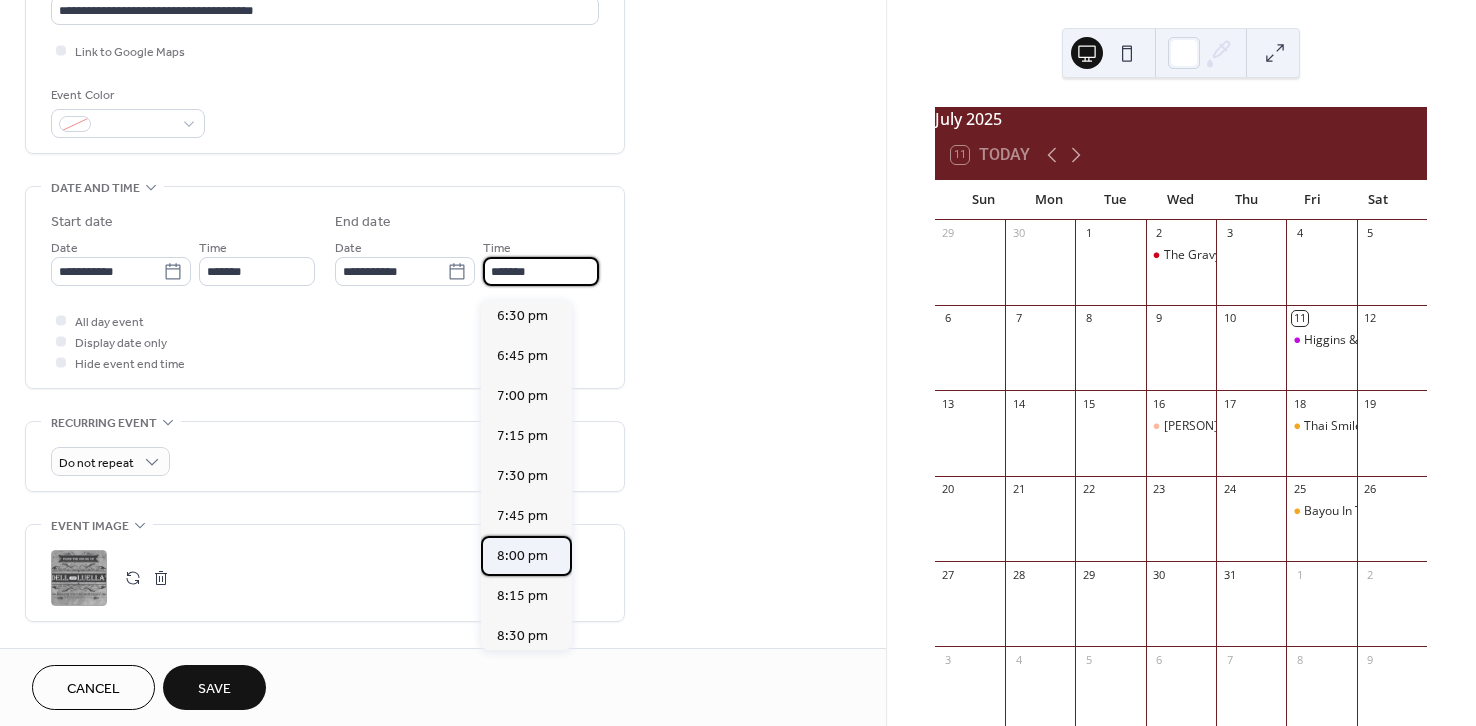 click on "8:00 pm" at bounding box center (522, 555) 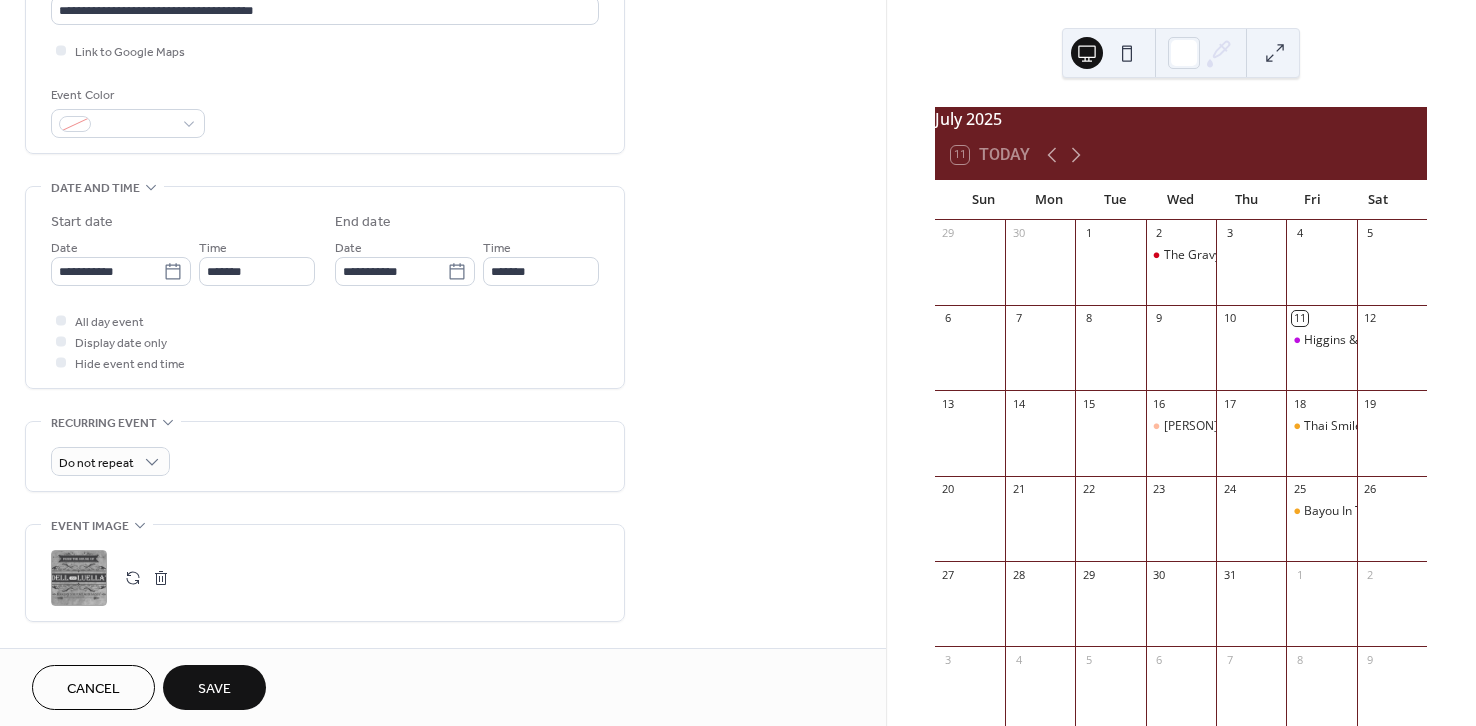 type on "*******" 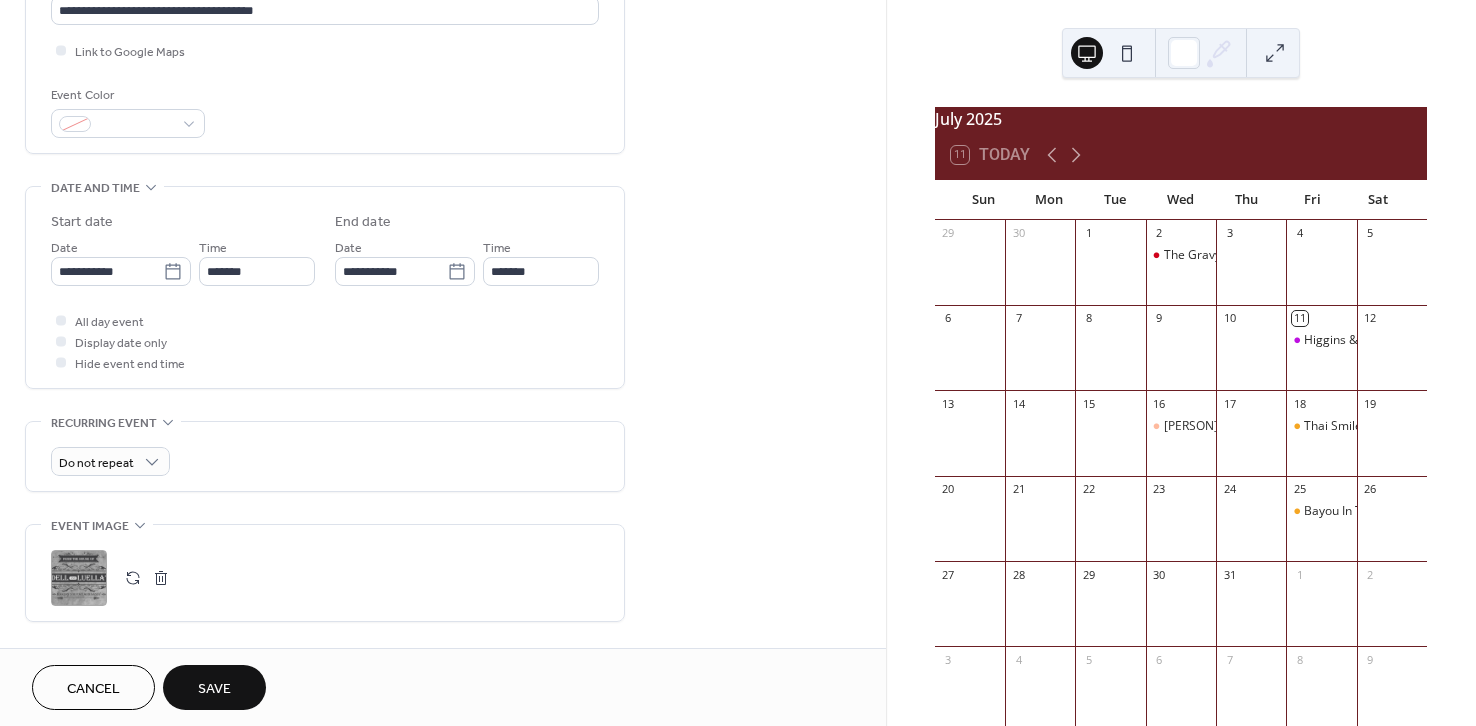click on "Save" at bounding box center (214, 687) 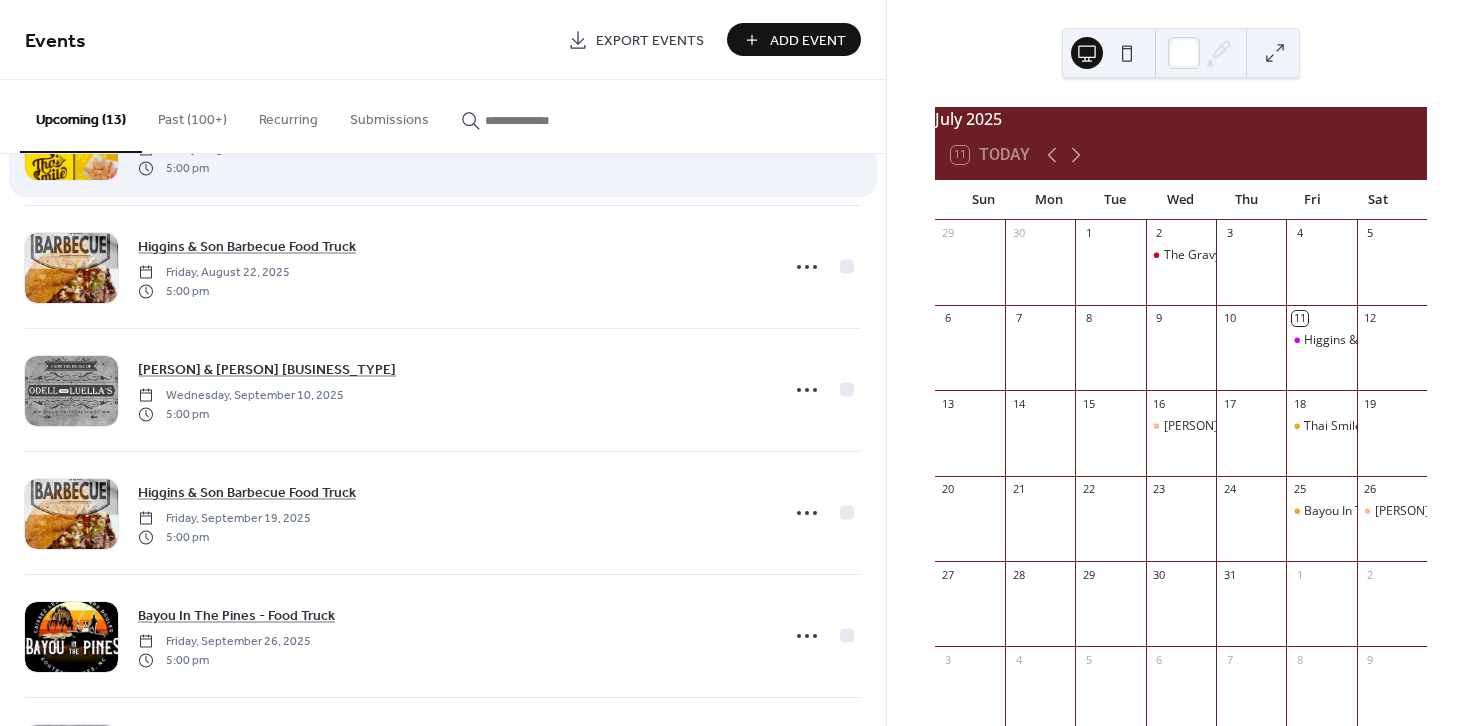 scroll, scrollTop: 0, scrollLeft: 0, axis: both 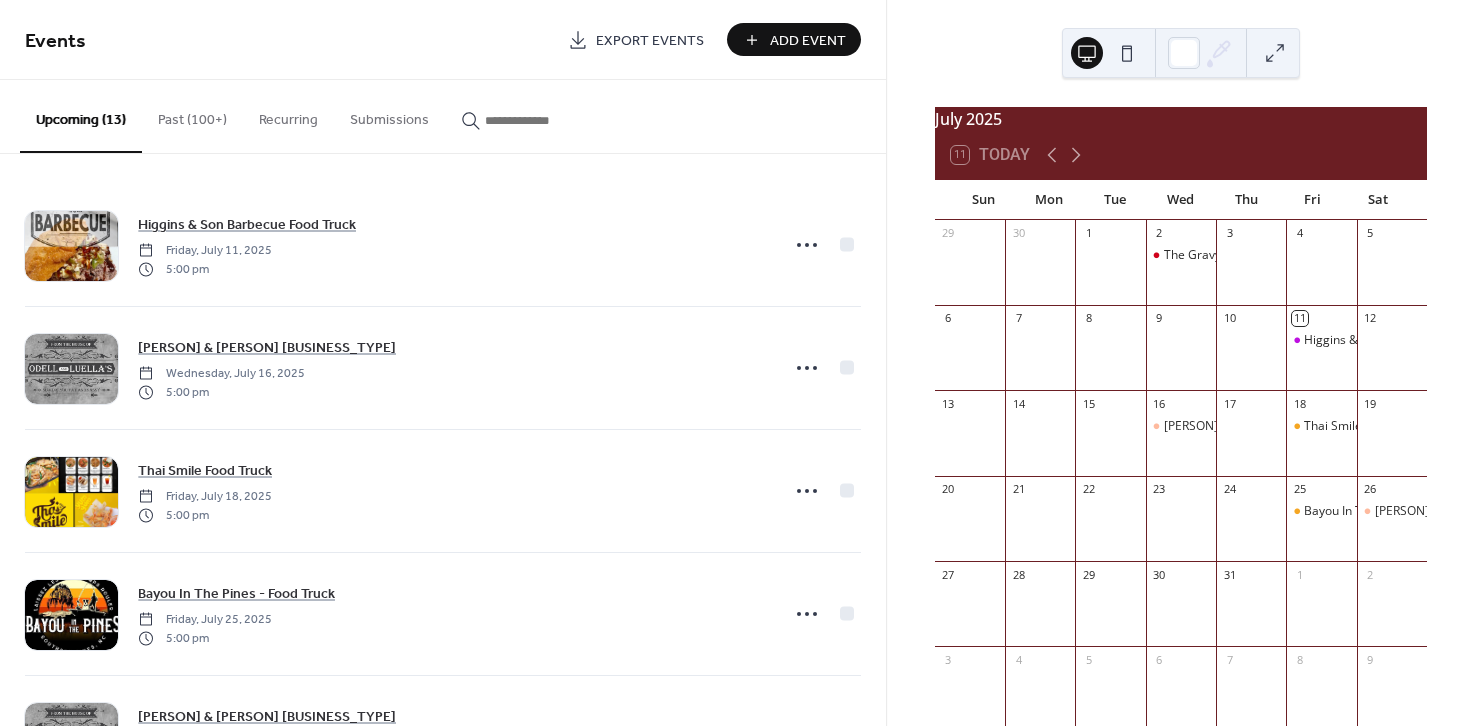 click on "Past  (100+)" at bounding box center [192, 115] 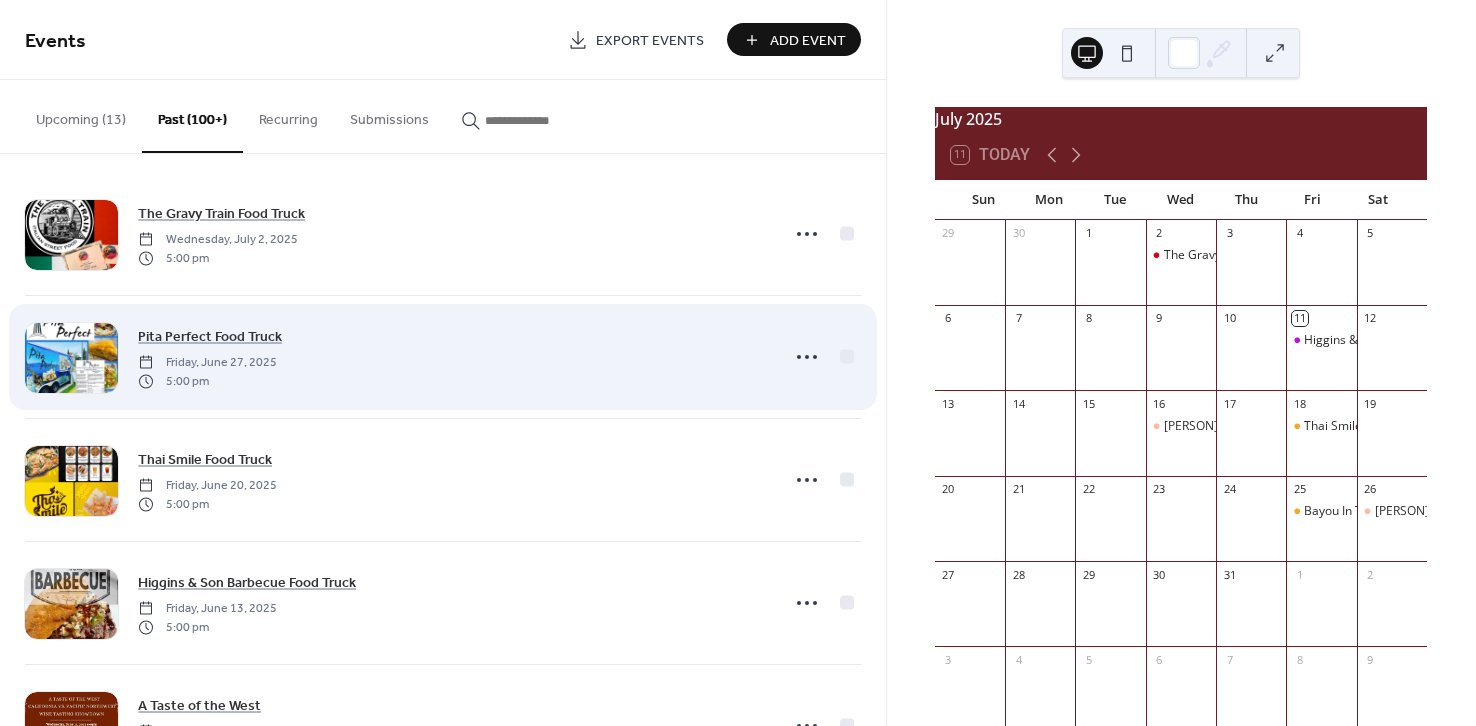 scroll, scrollTop: 13, scrollLeft: 0, axis: vertical 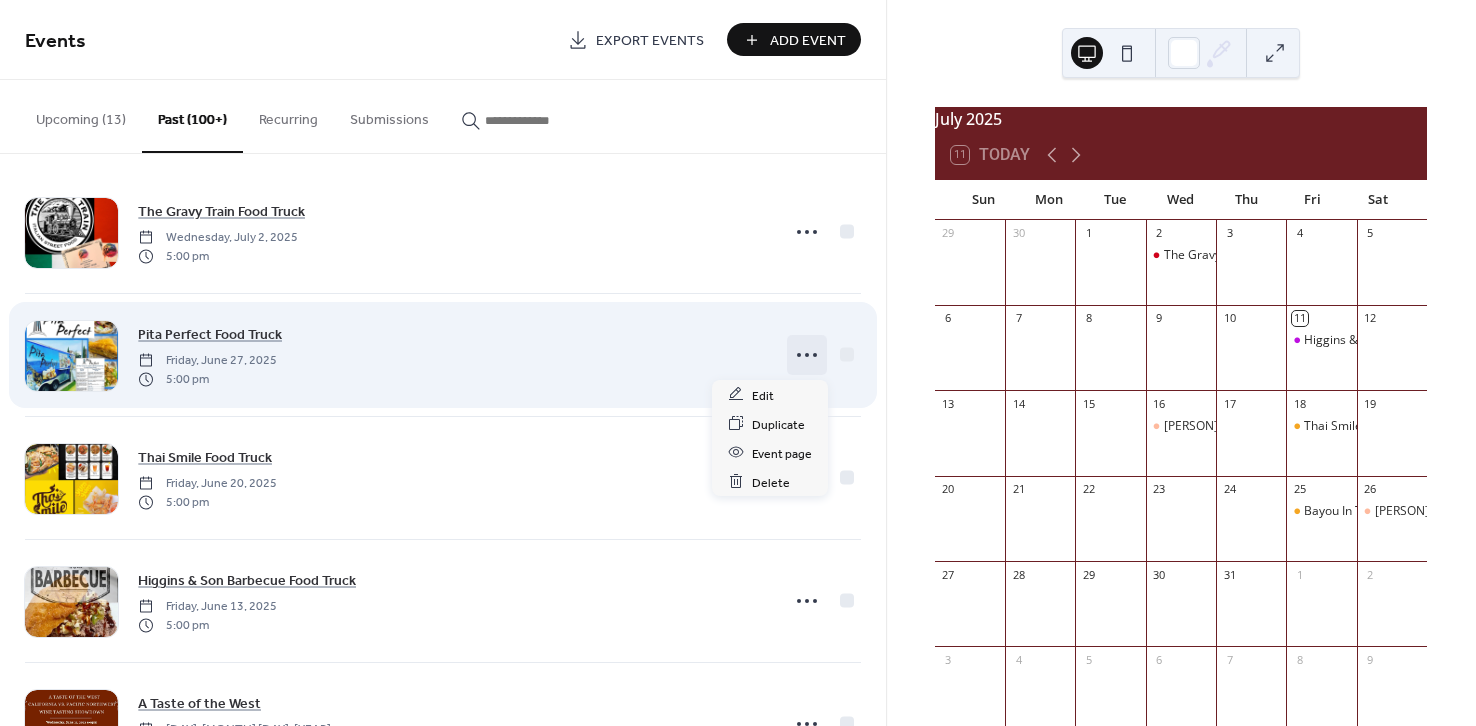 click 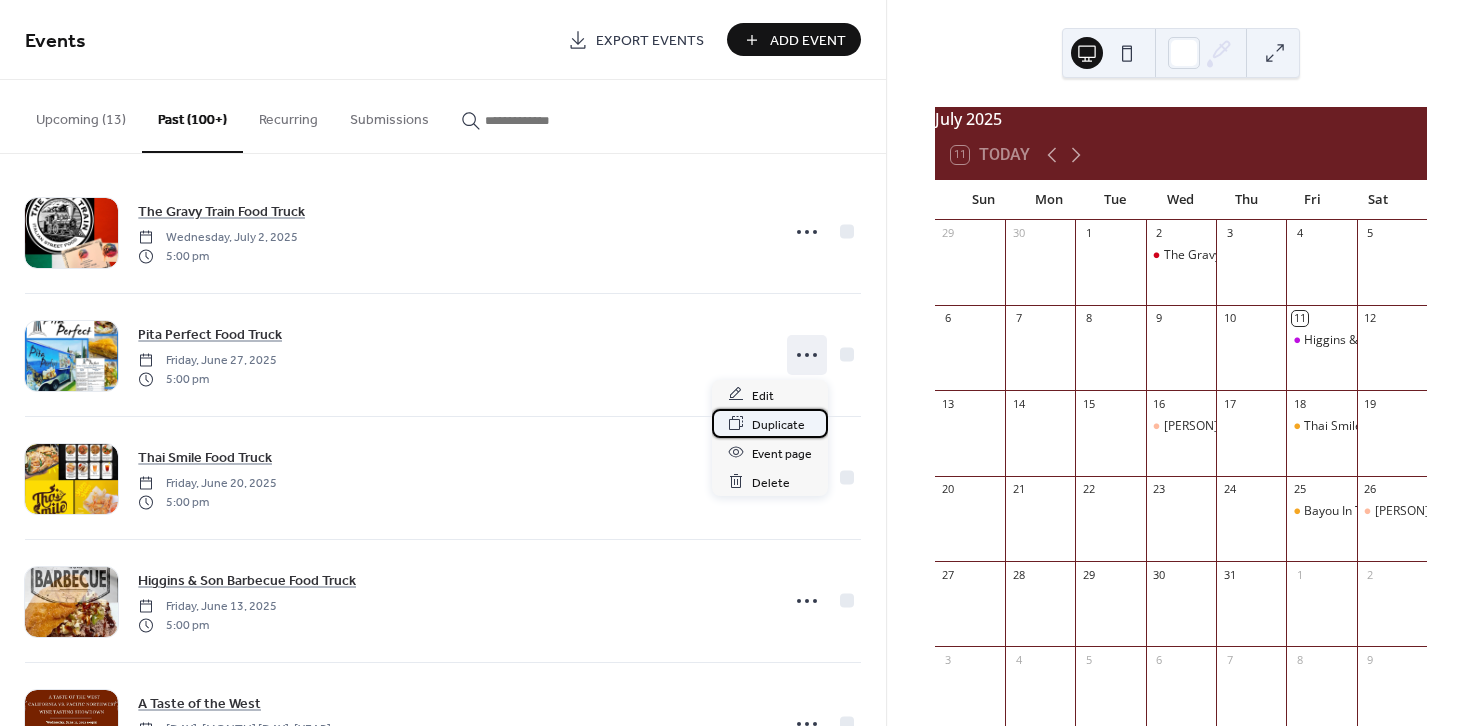 click on "Duplicate" at bounding box center [778, 424] 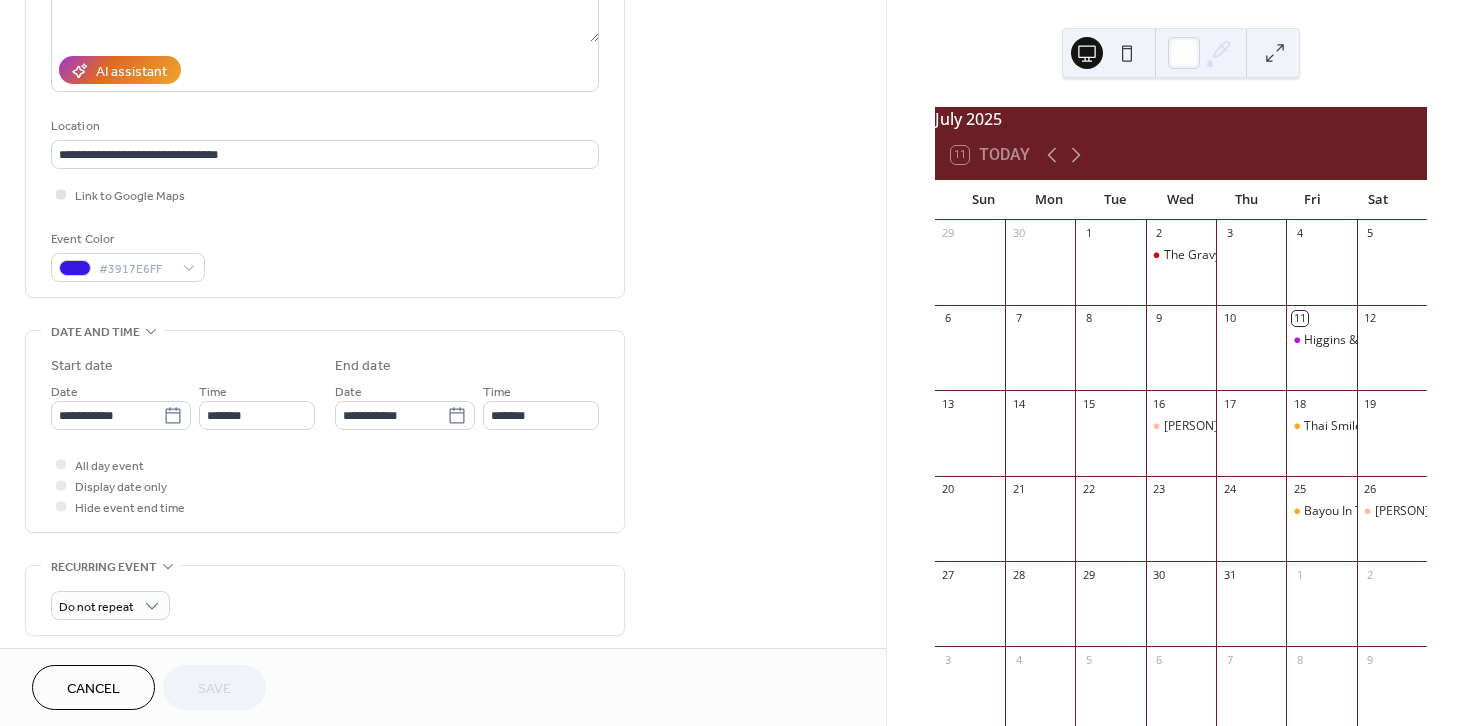 scroll, scrollTop: 362, scrollLeft: 0, axis: vertical 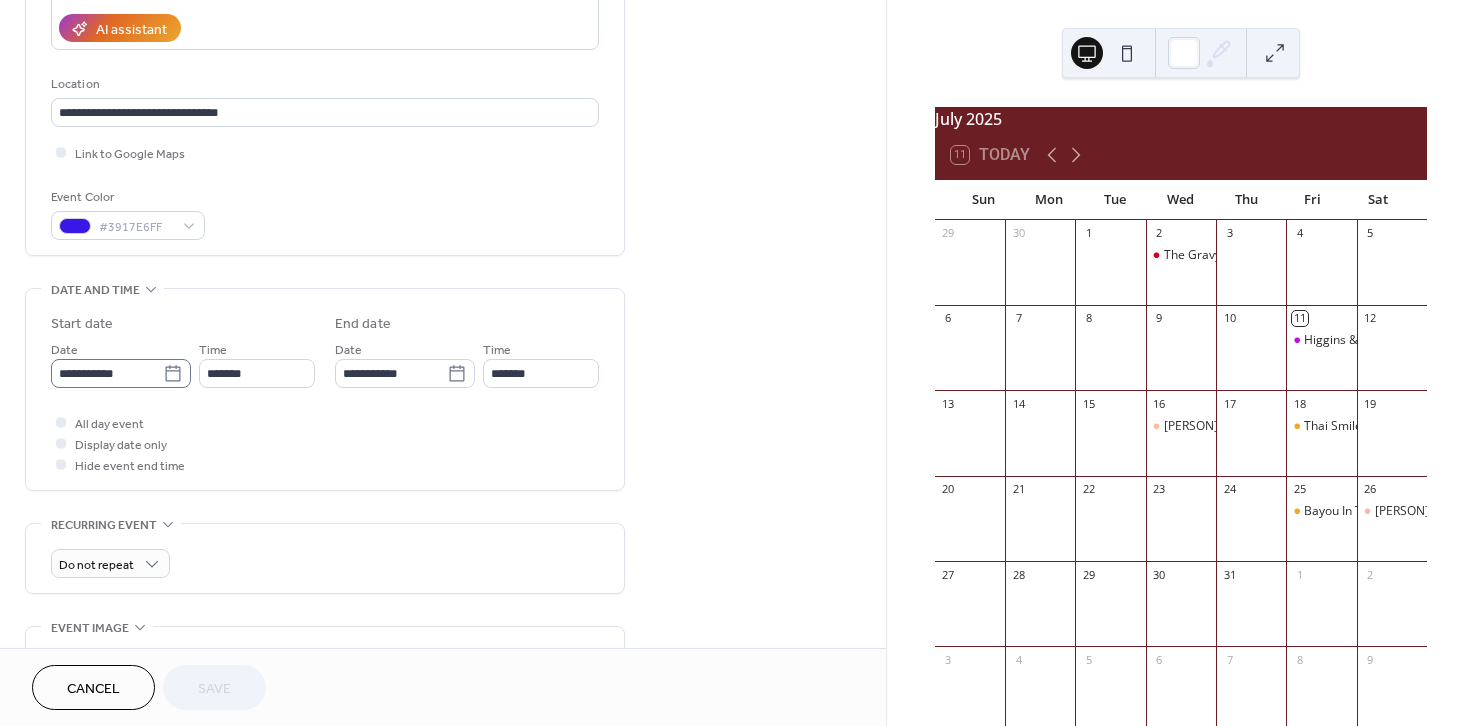 click 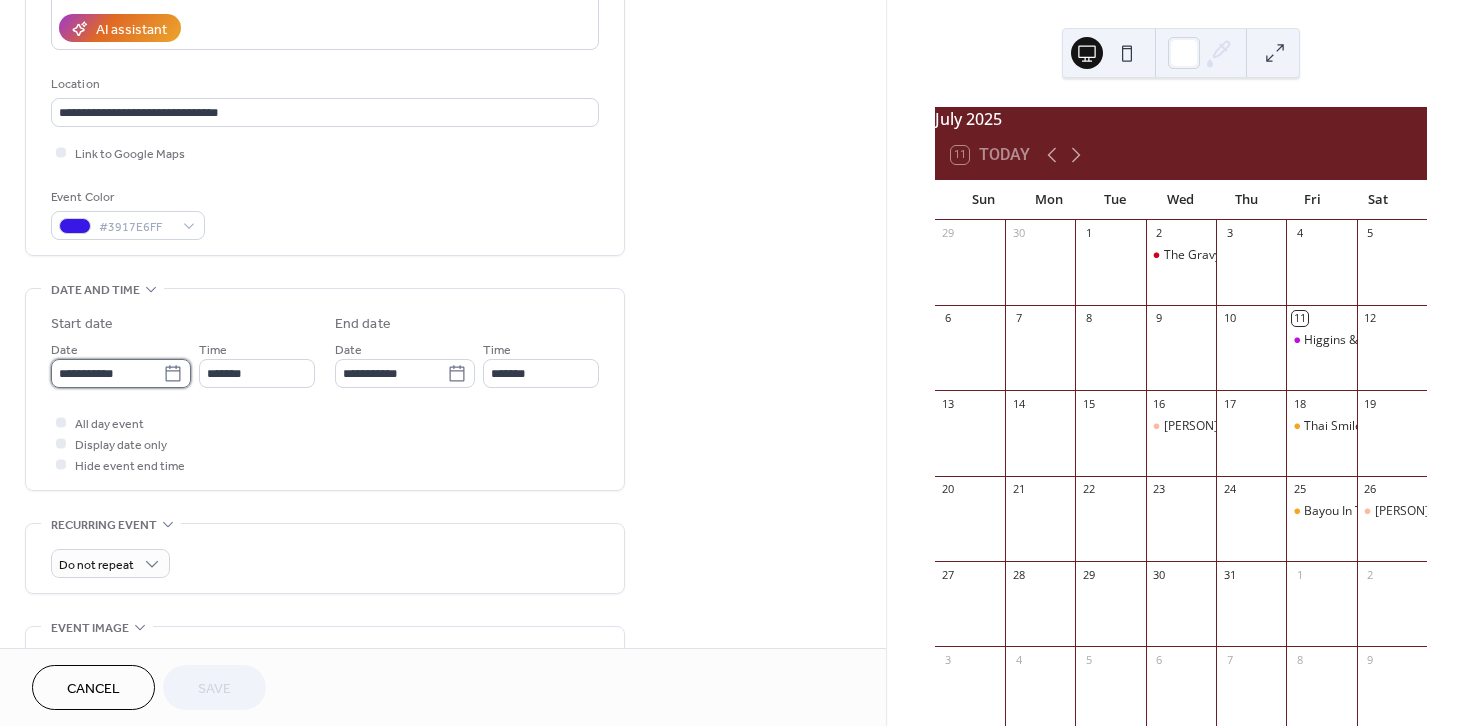 click on "**********" at bounding box center (107, 373) 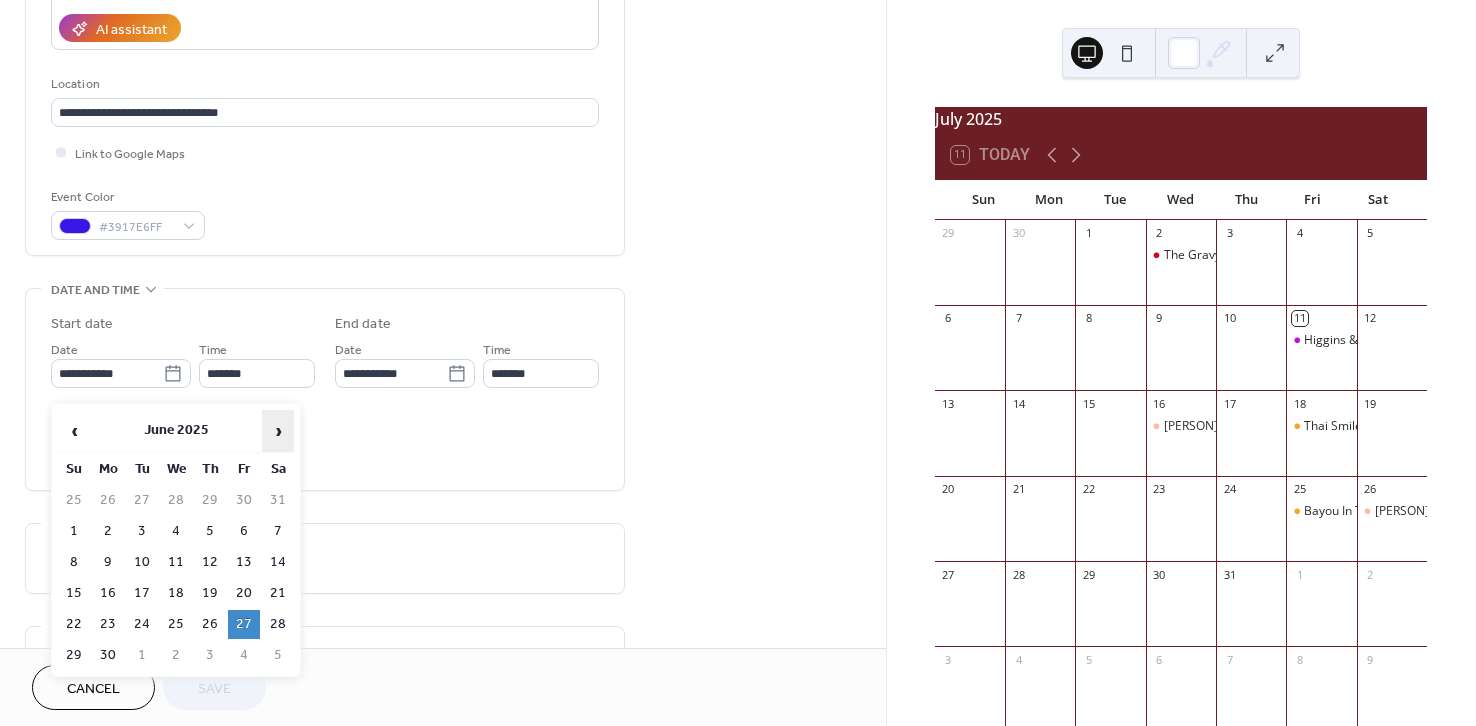 click on "›" at bounding box center [278, 431] 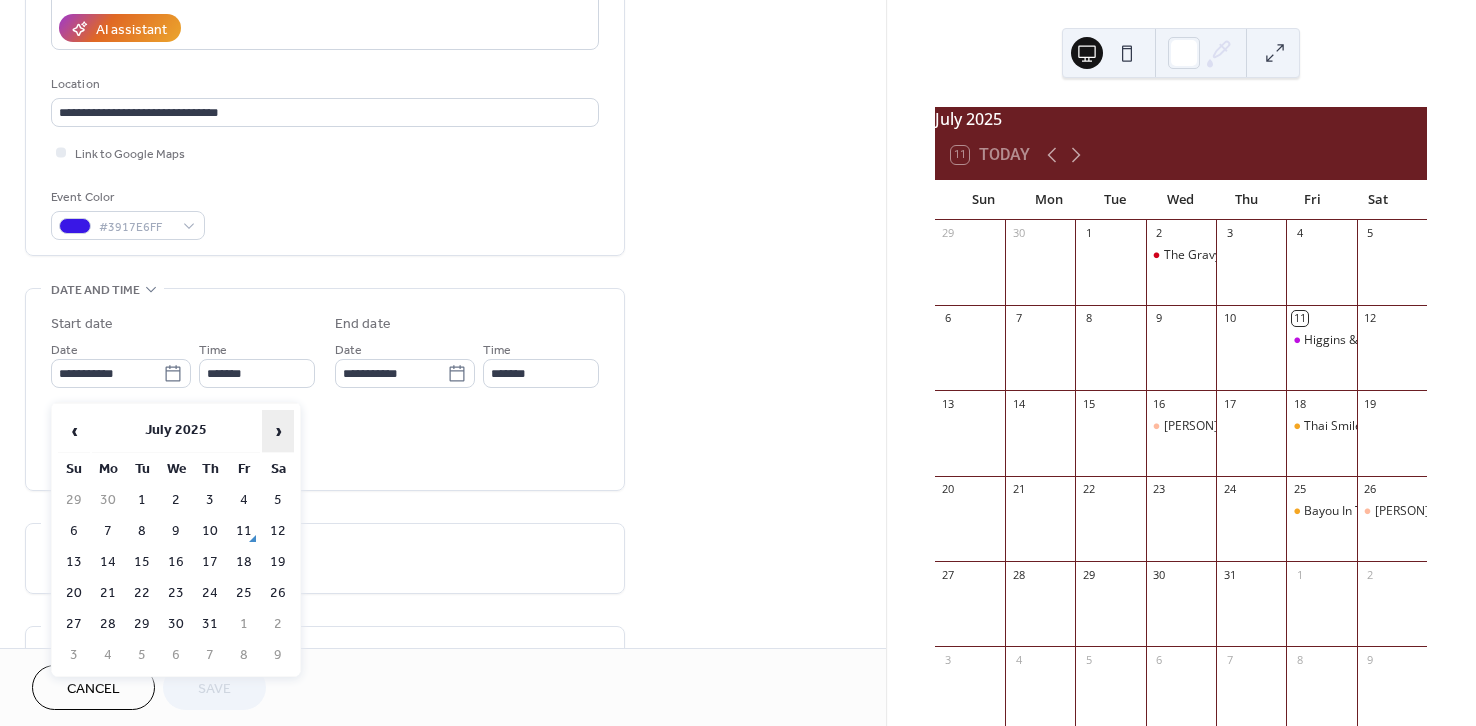 click on "›" at bounding box center [278, 431] 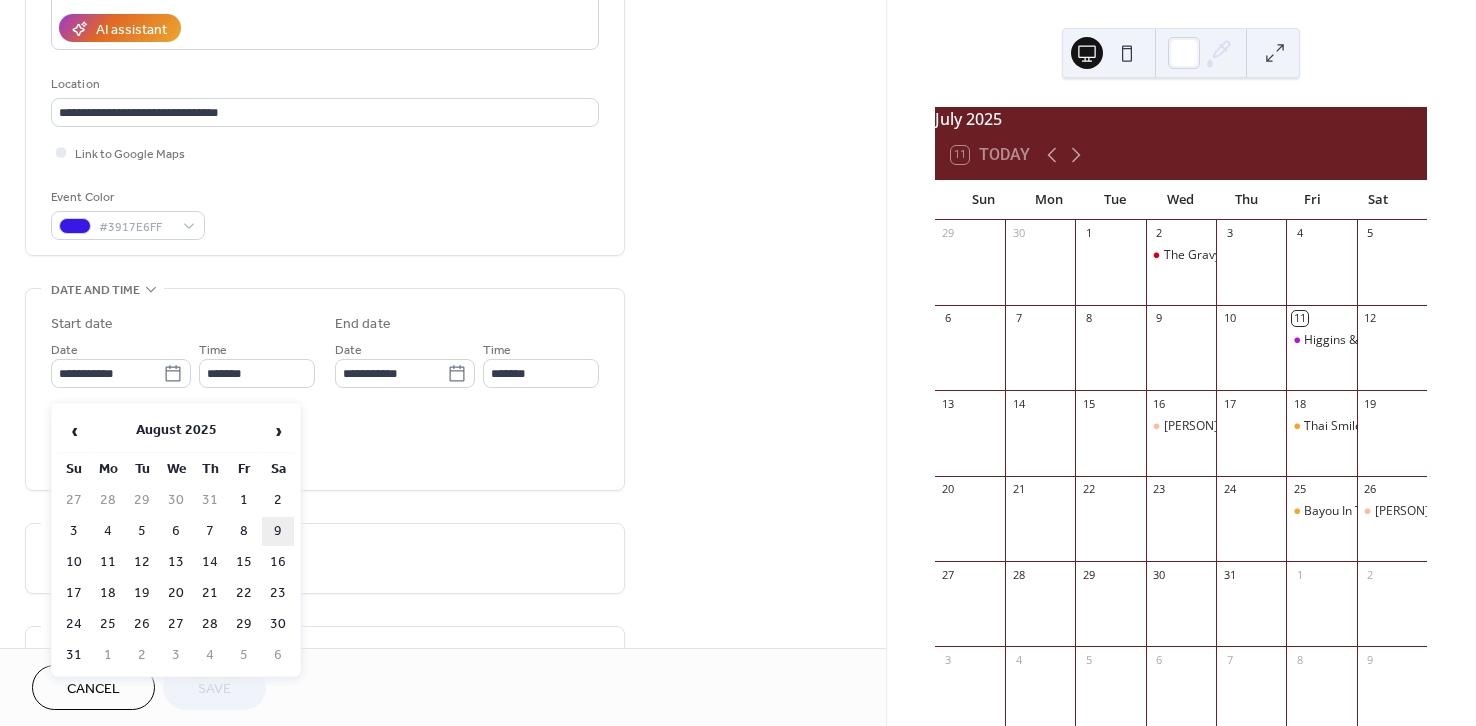 click on "9" at bounding box center [278, 531] 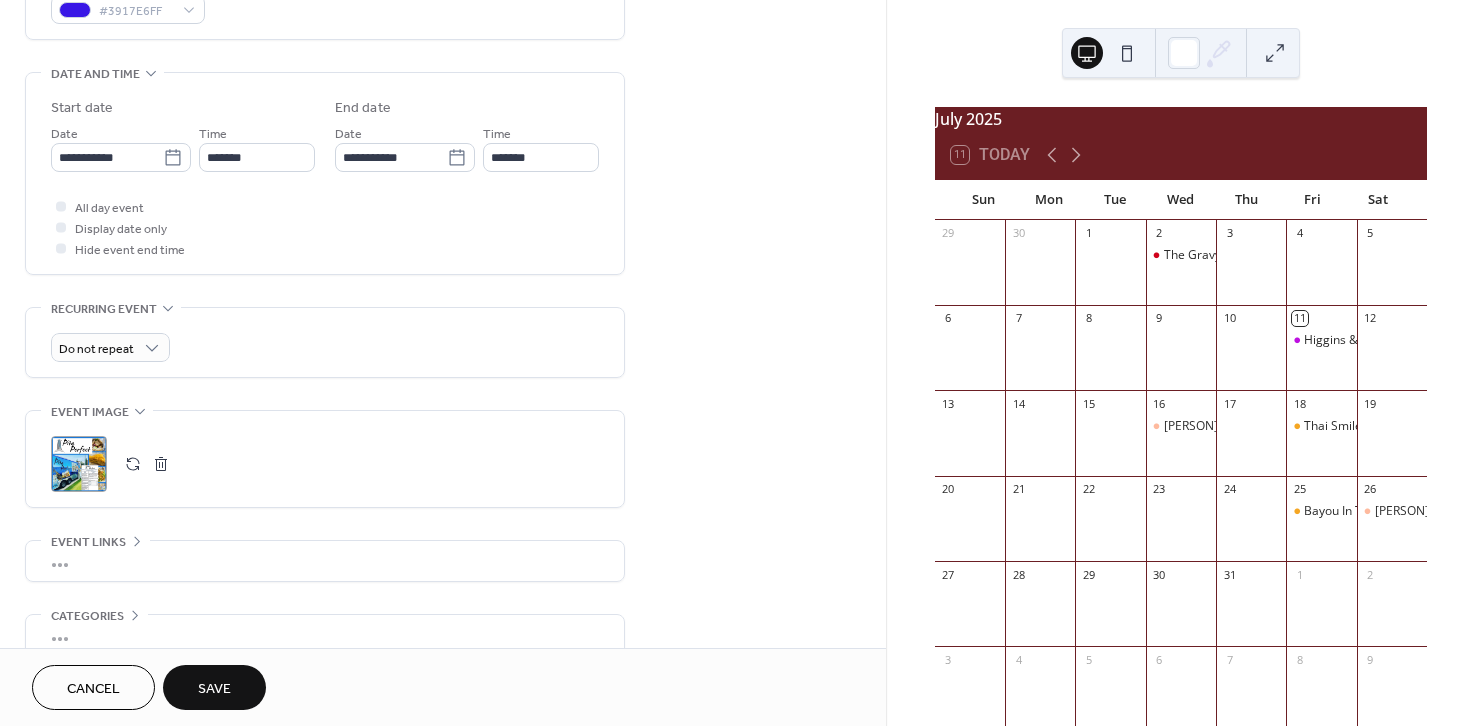 scroll, scrollTop: 595, scrollLeft: 0, axis: vertical 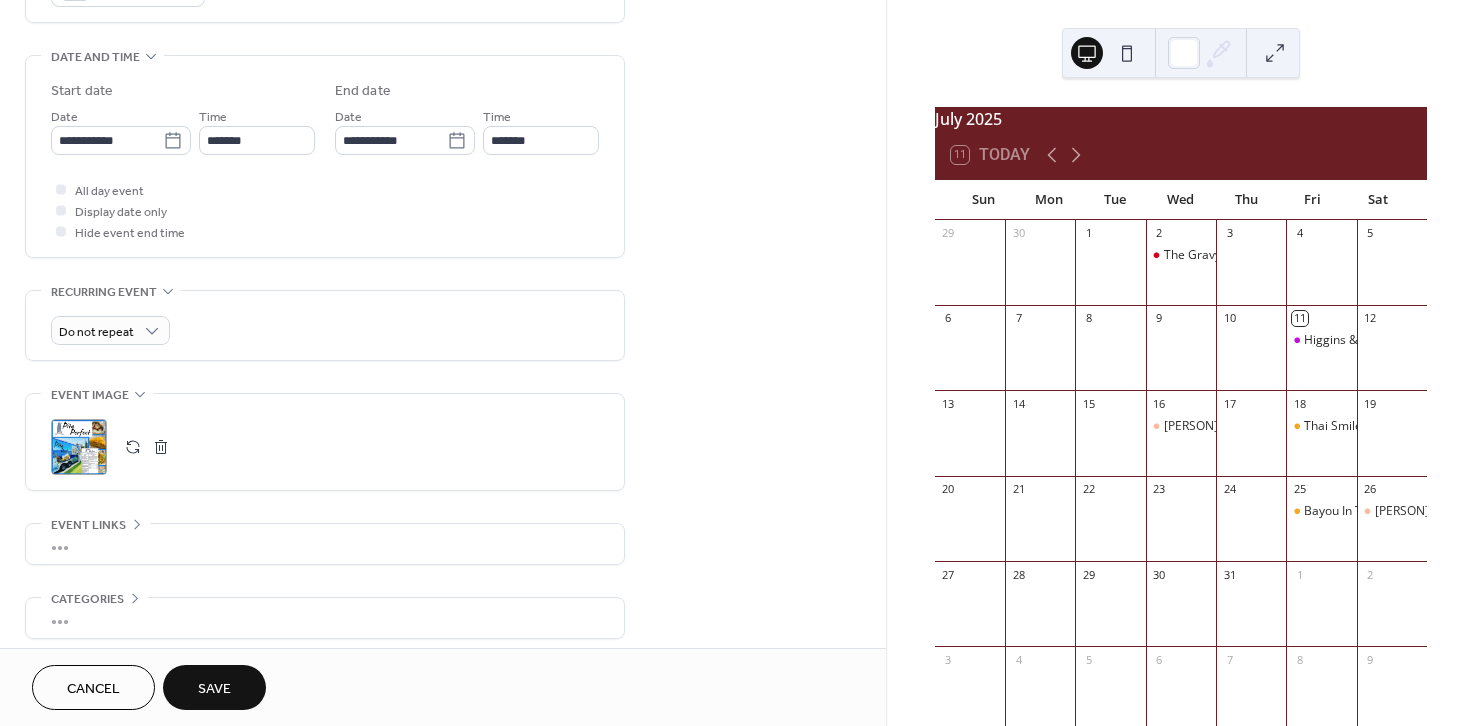 click on "Save" at bounding box center (214, 689) 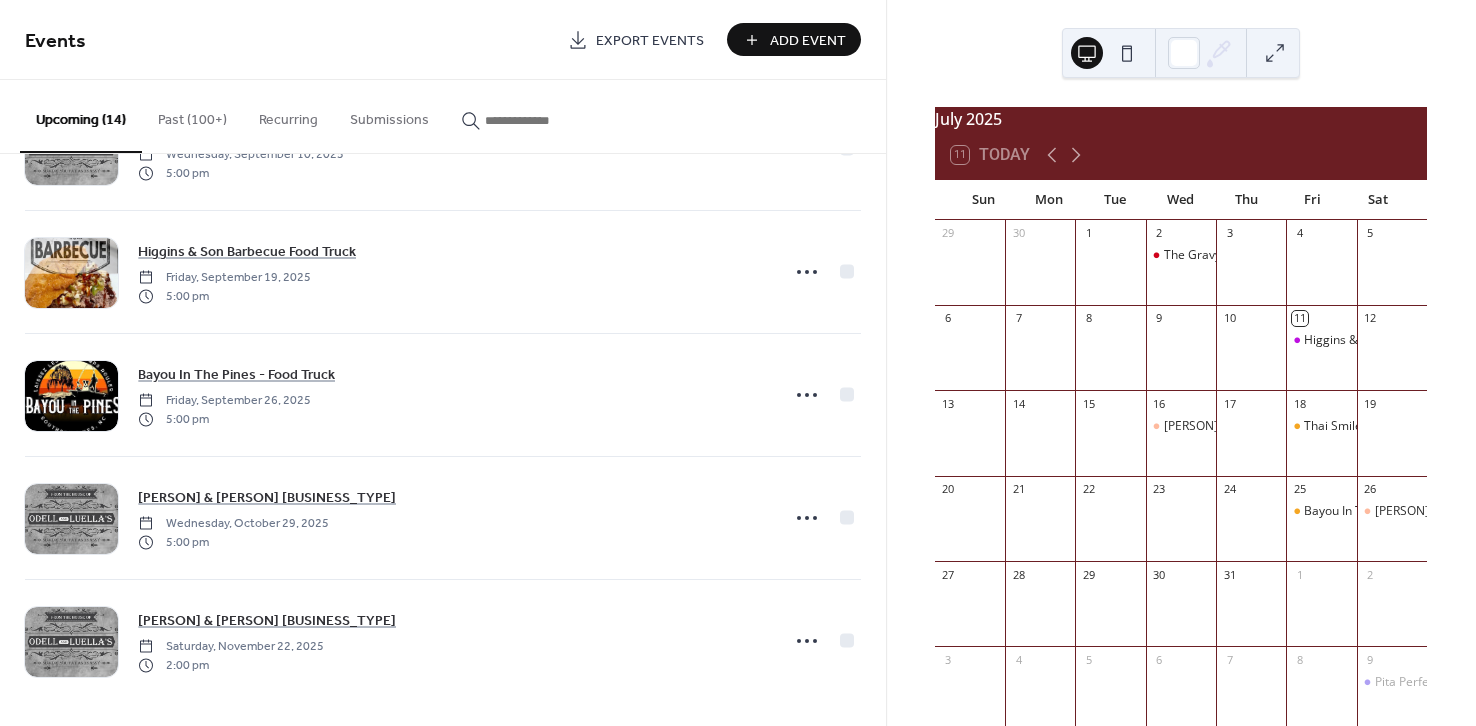 scroll, scrollTop: 1210, scrollLeft: 0, axis: vertical 